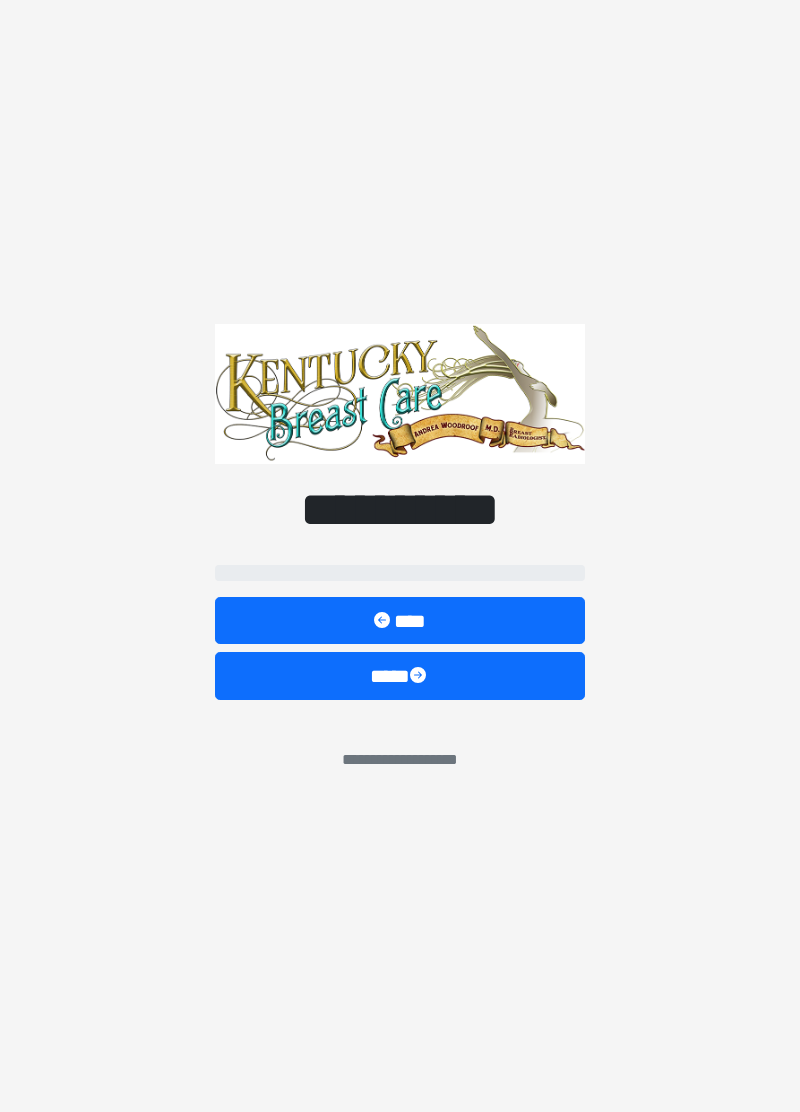 scroll, scrollTop: 0, scrollLeft: 0, axis: both 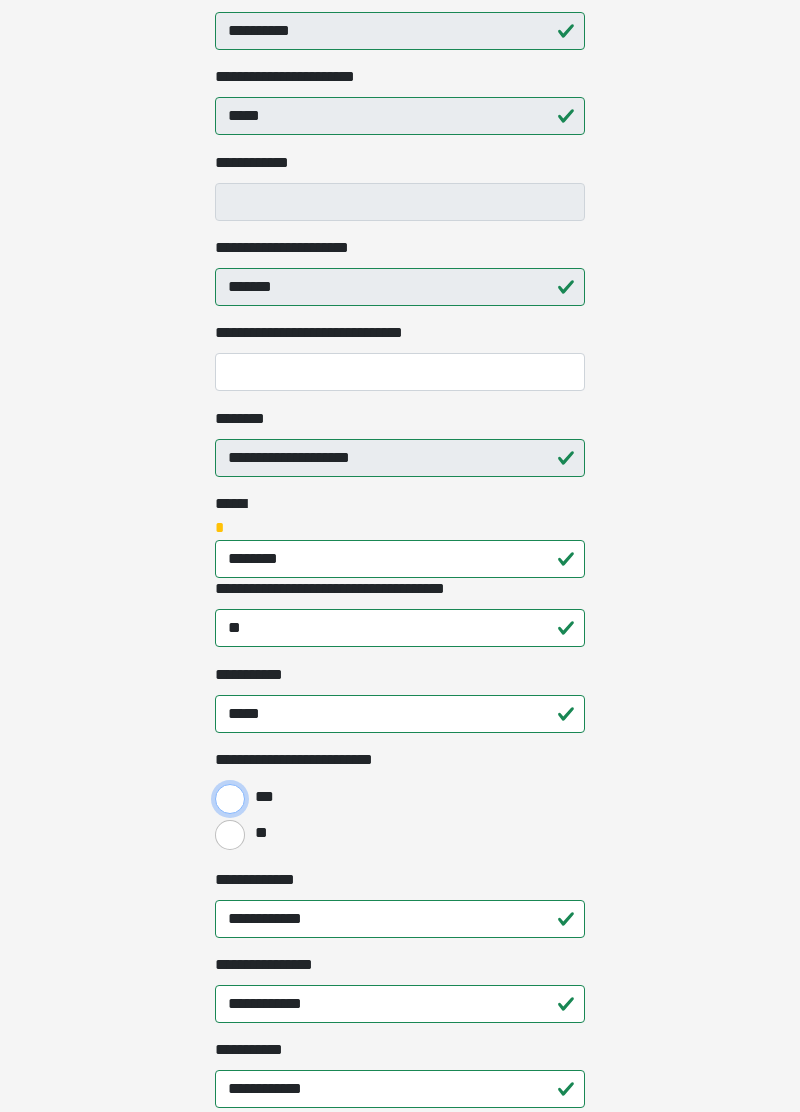 click on "***" at bounding box center (230, 799) 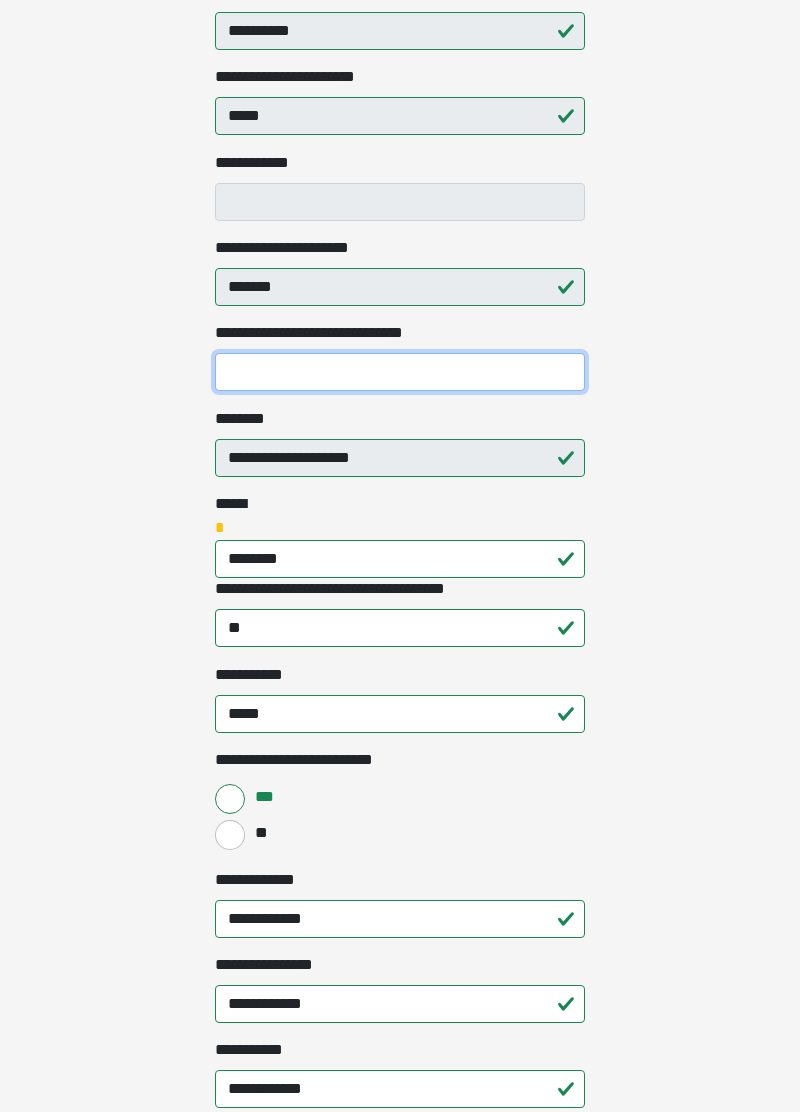 click on "**********" at bounding box center [400, 372] 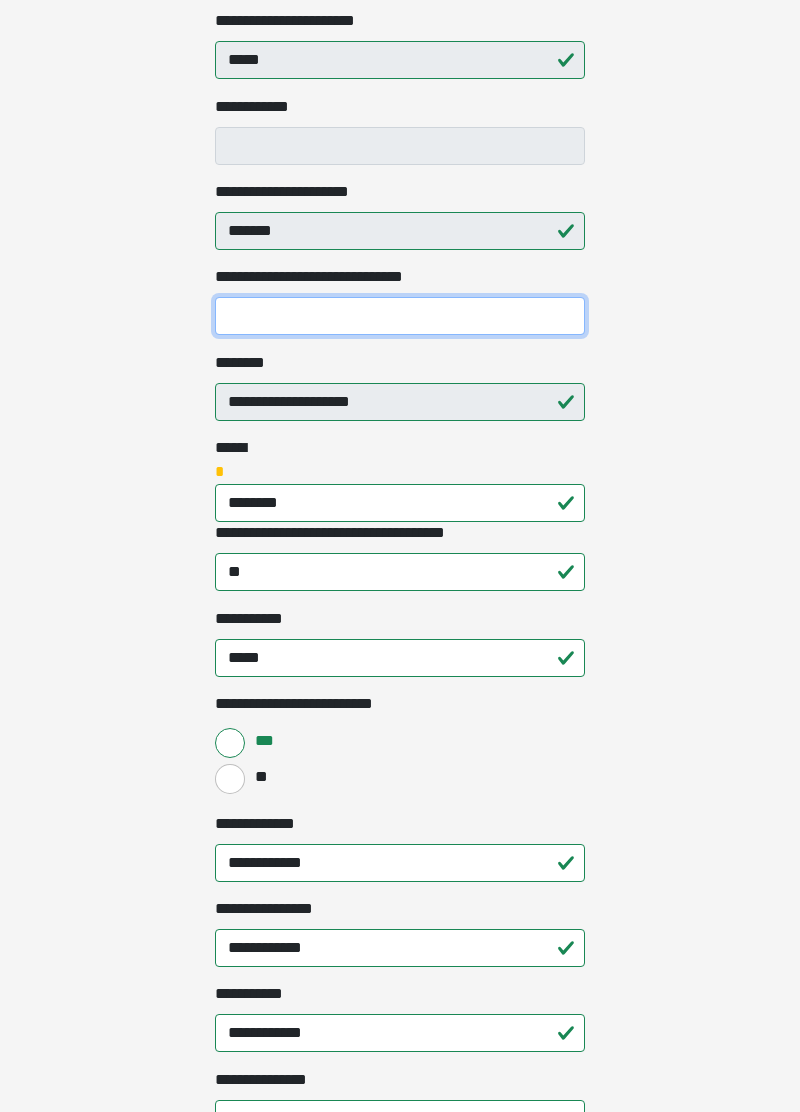 scroll, scrollTop: 508, scrollLeft: 0, axis: vertical 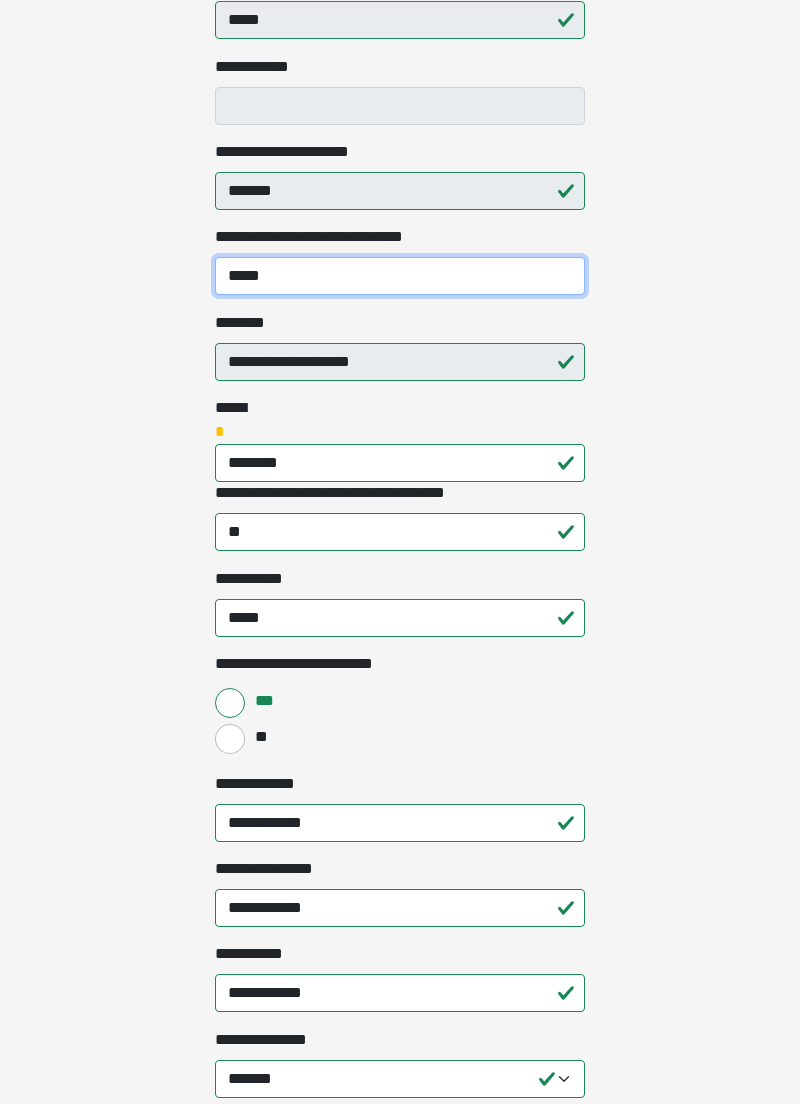 click on "*****" at bounding box center [400, 284] 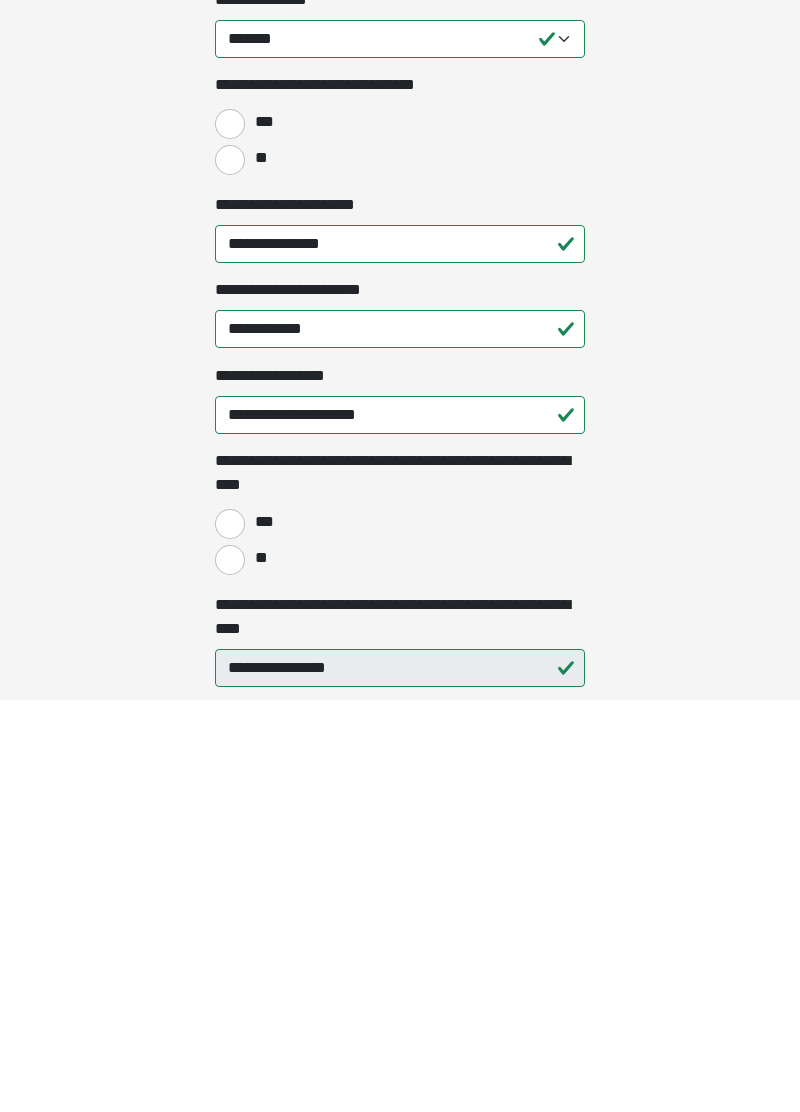 scroll, scrollTop: 1162, scrollLeft: 0, axis: vertical 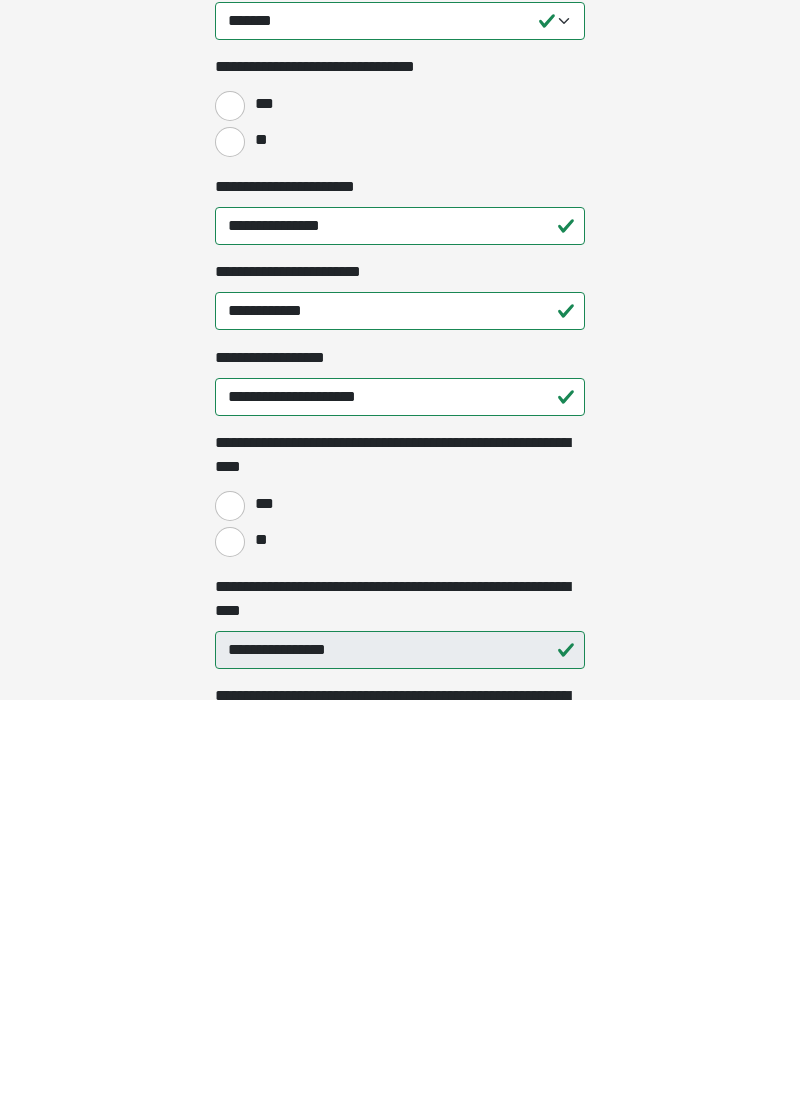 type on "**********" 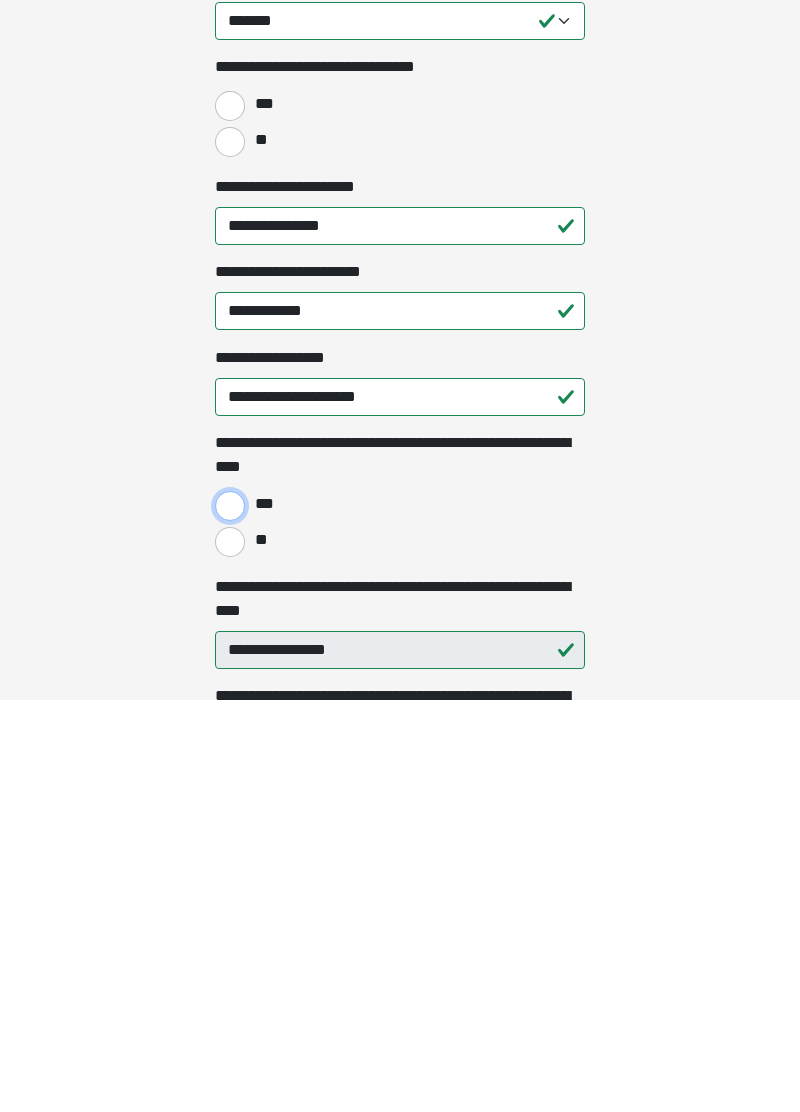 click on "***" at bounding box center (230, 918) 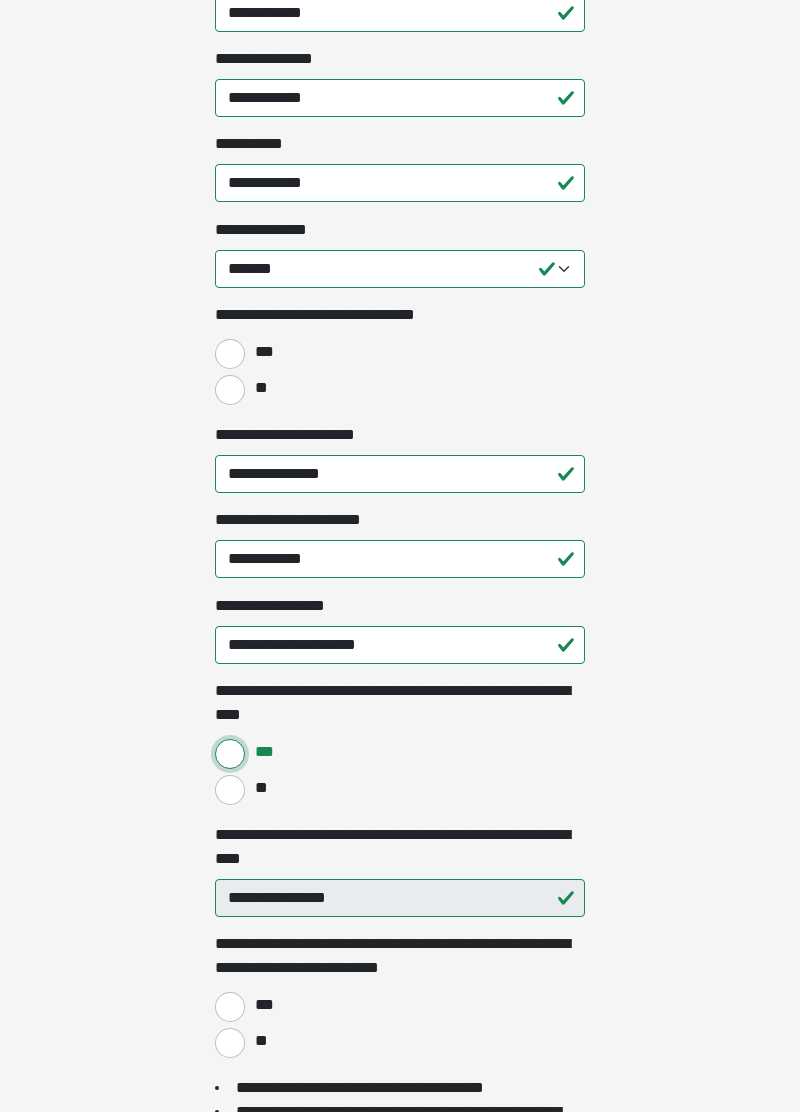 scroll, scrollTop: 1327, scrollLeft: 0, axis: vertical 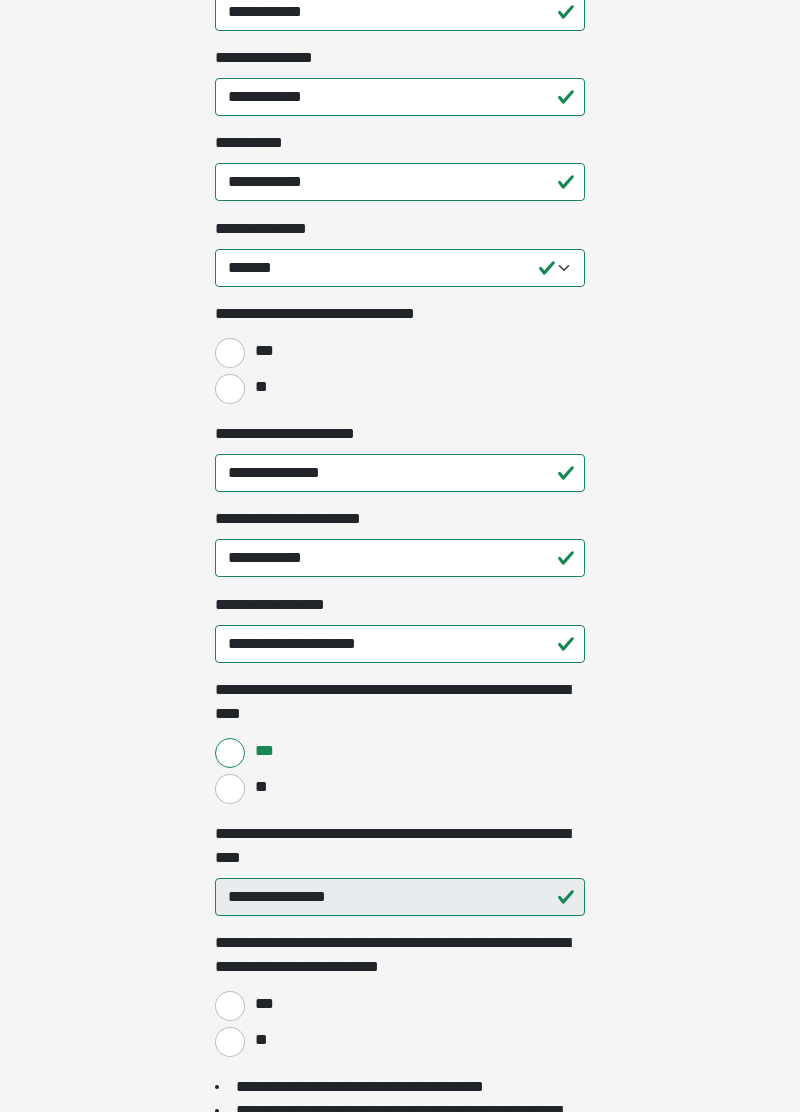 click on "*" at bounding box center [415, 313] 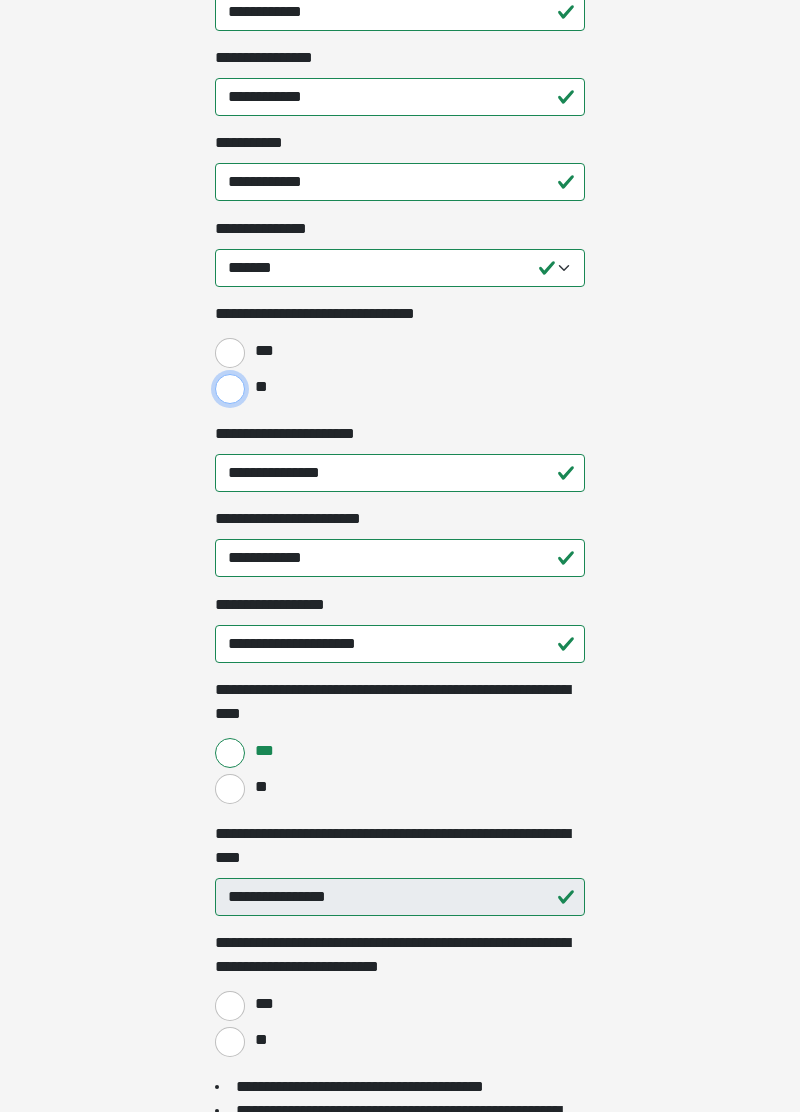 click on "**" at bounding box center (230, 389) 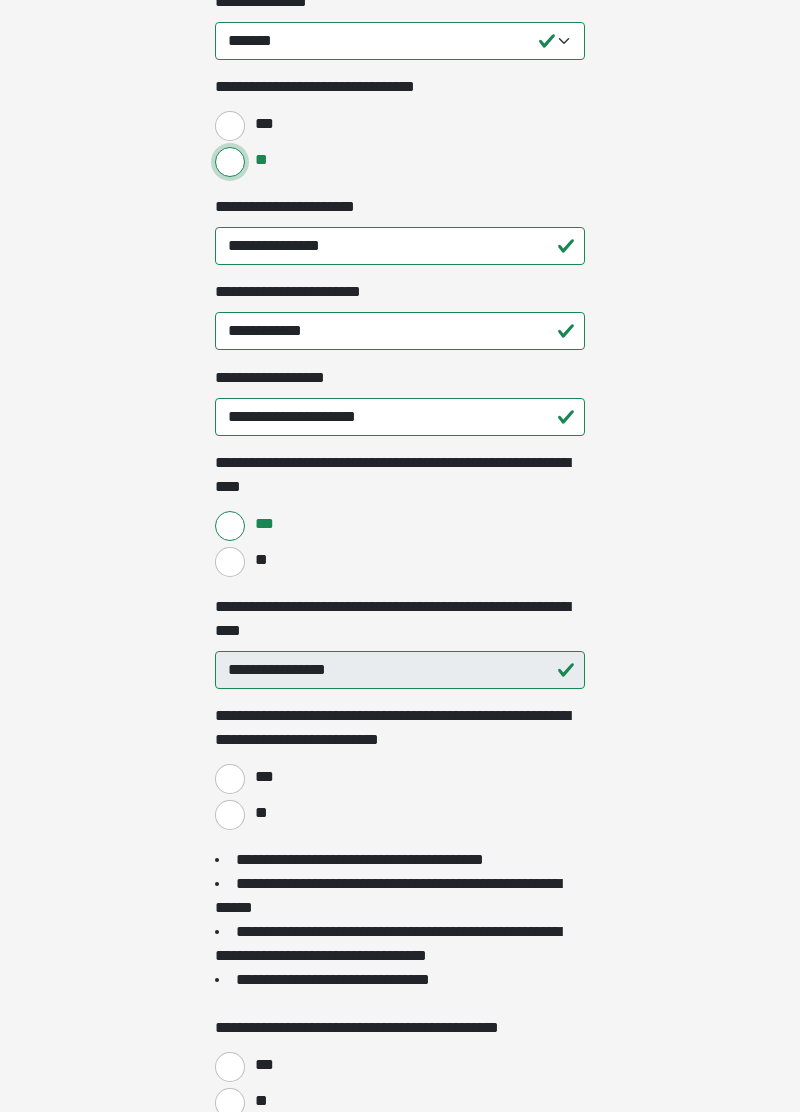 scroll, scrollTop: 1632, scrollLeft: 0, axis: vertical 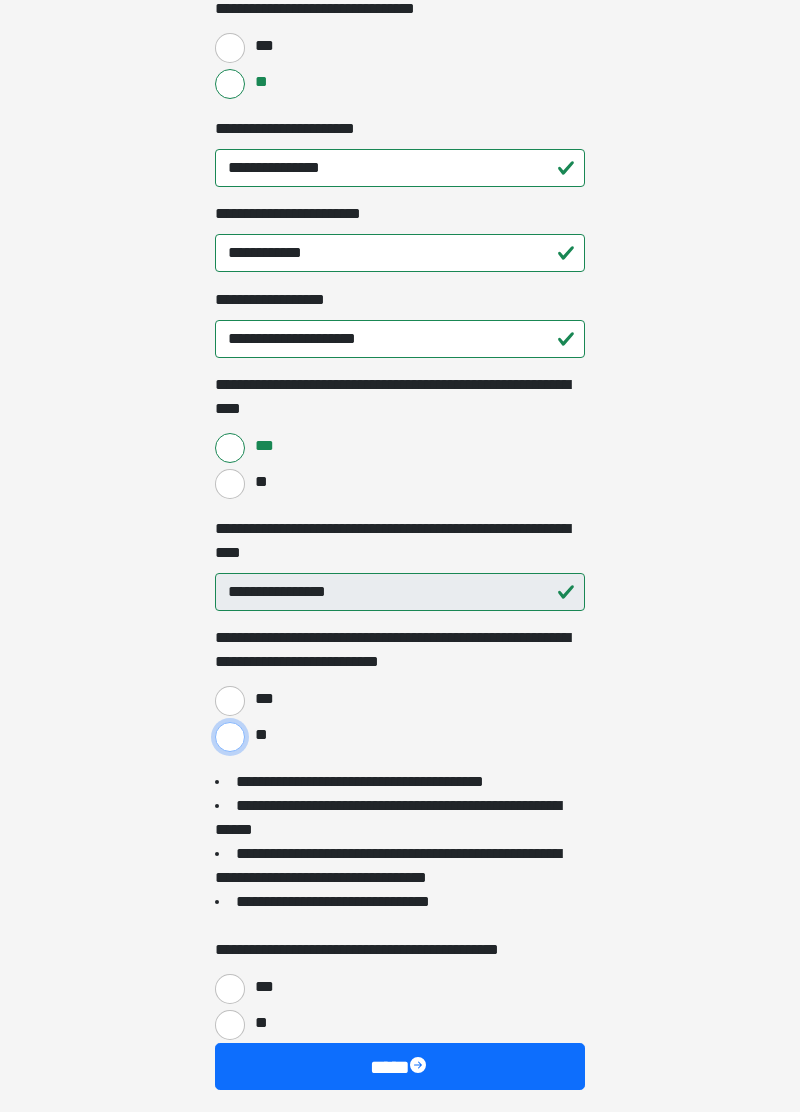 click on "**" at bounding box center (230, 737) 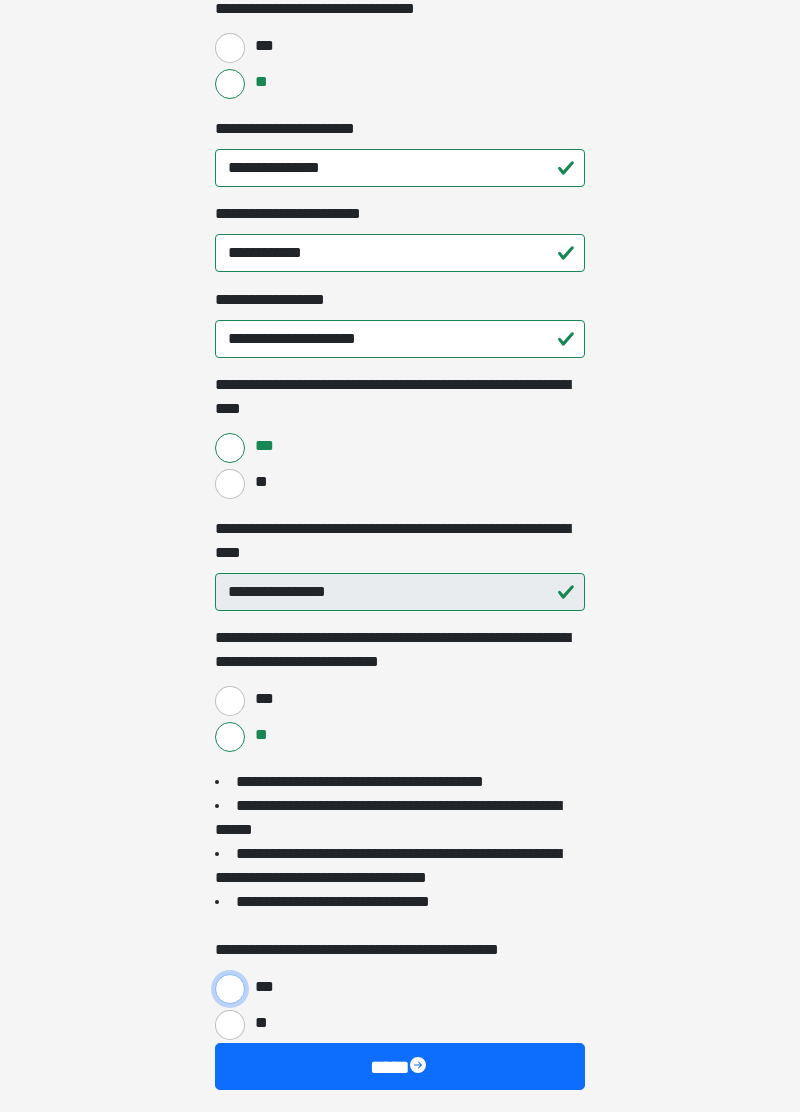 click on "***" at bounding box center (230, 989) 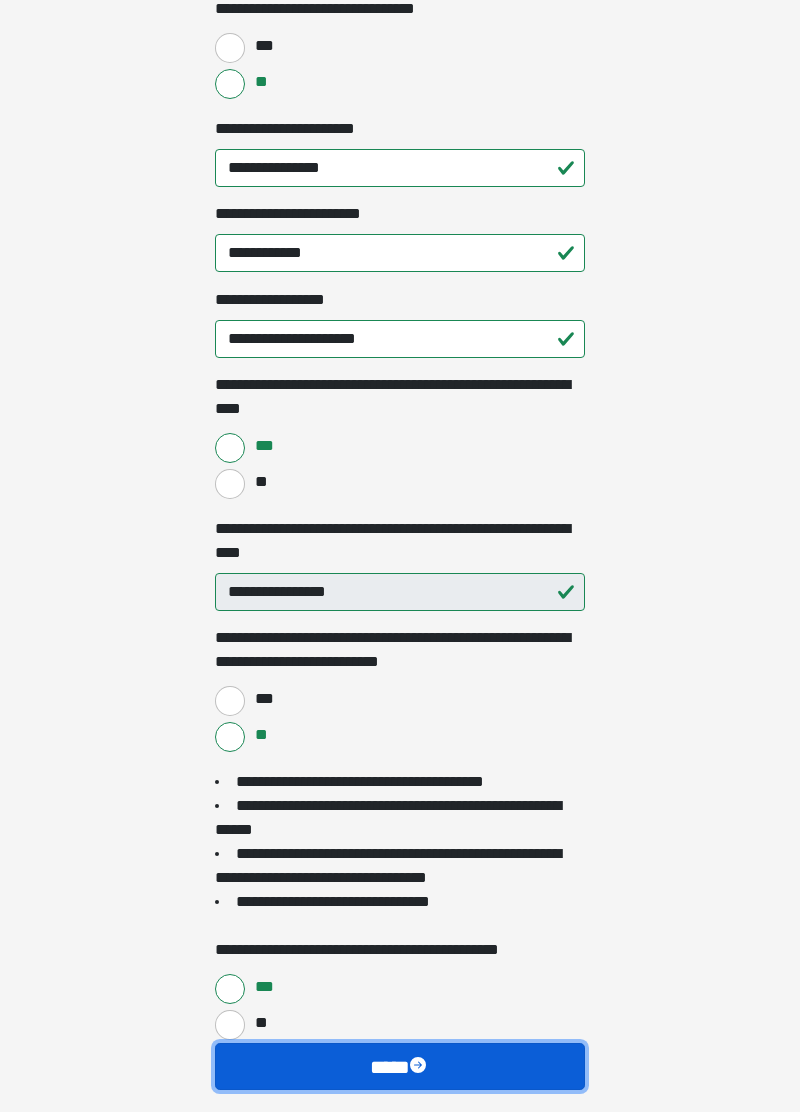 click on "****" at bounding box center (400, 1066) 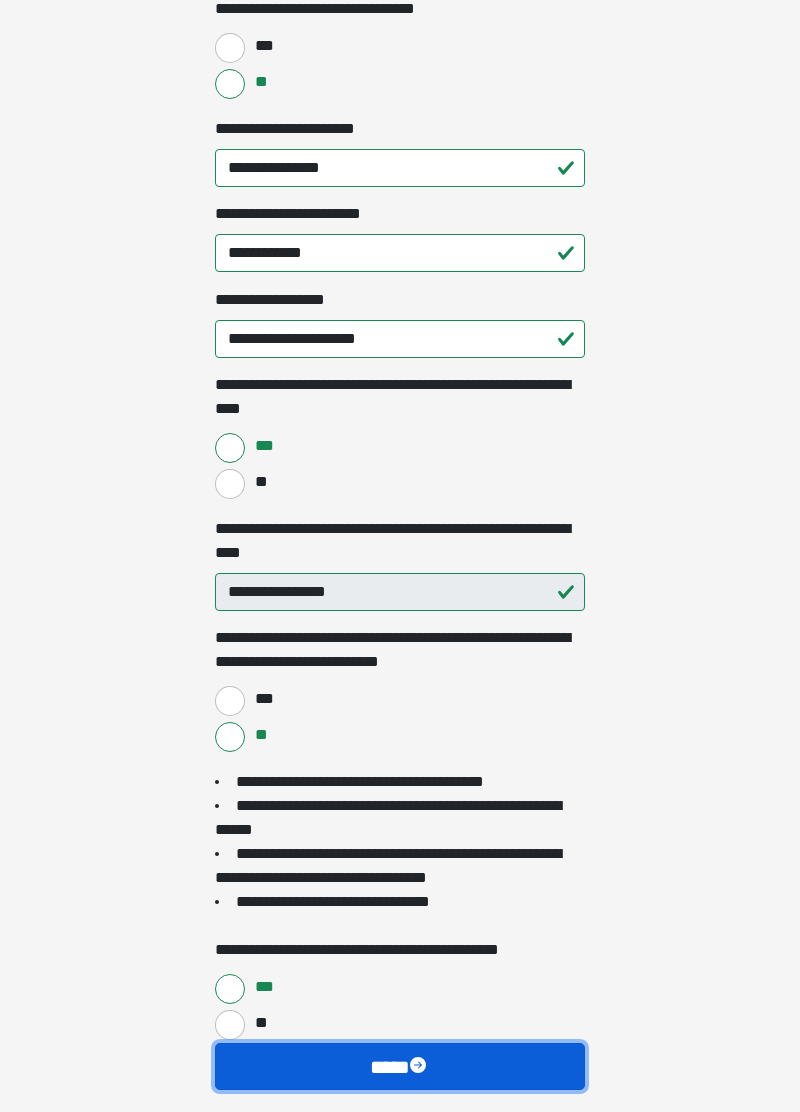 click at bounding box center [420, 1067] 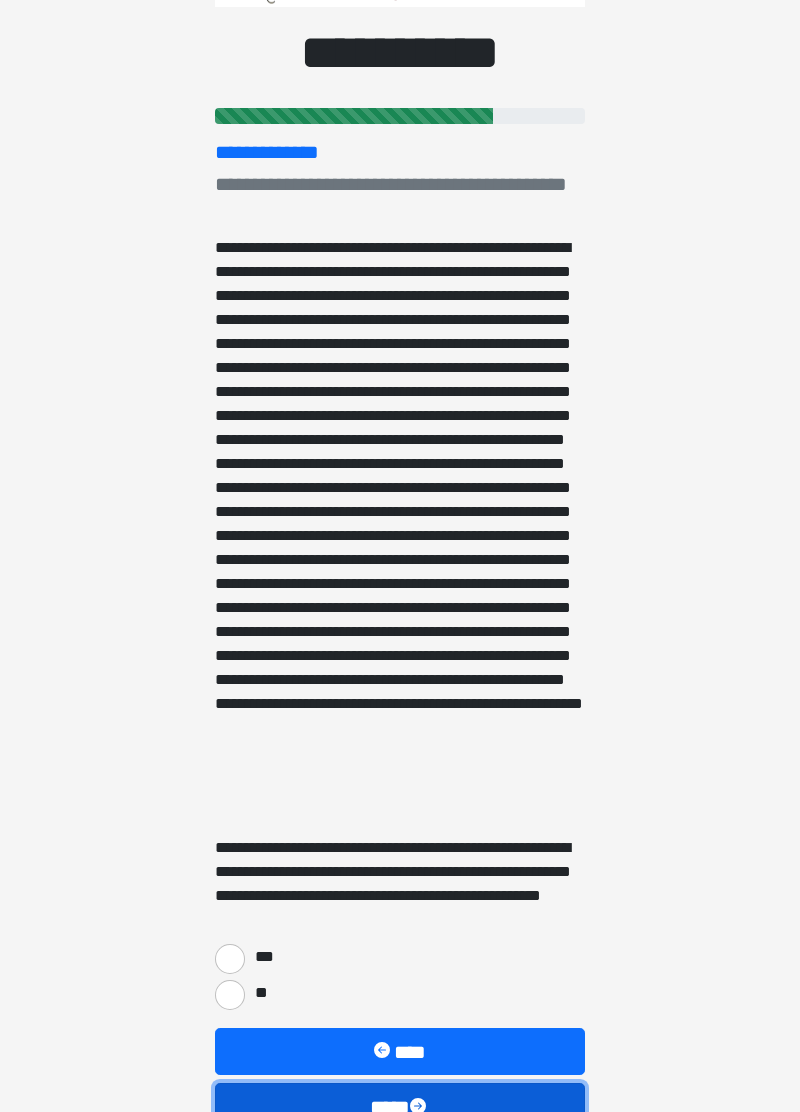 scroll, scrollTop: 193, scrollLeft: 0, axis: vertical 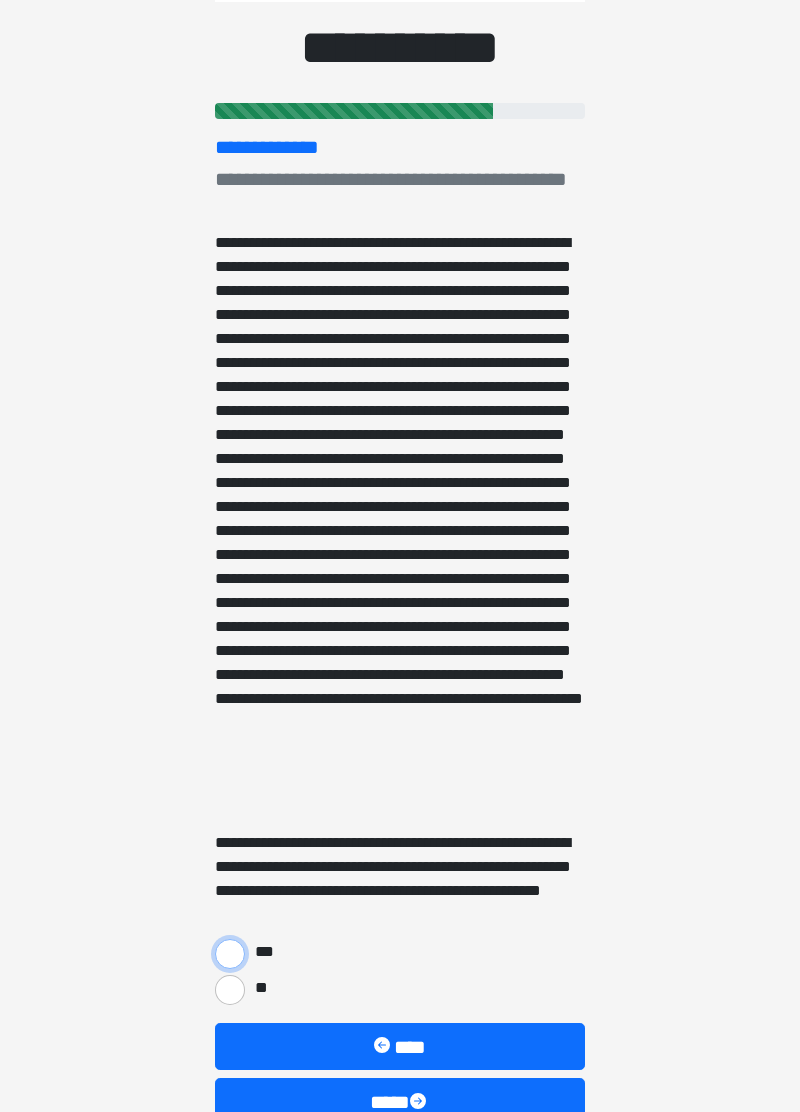 click on "***" at bounding box center [230, 954] 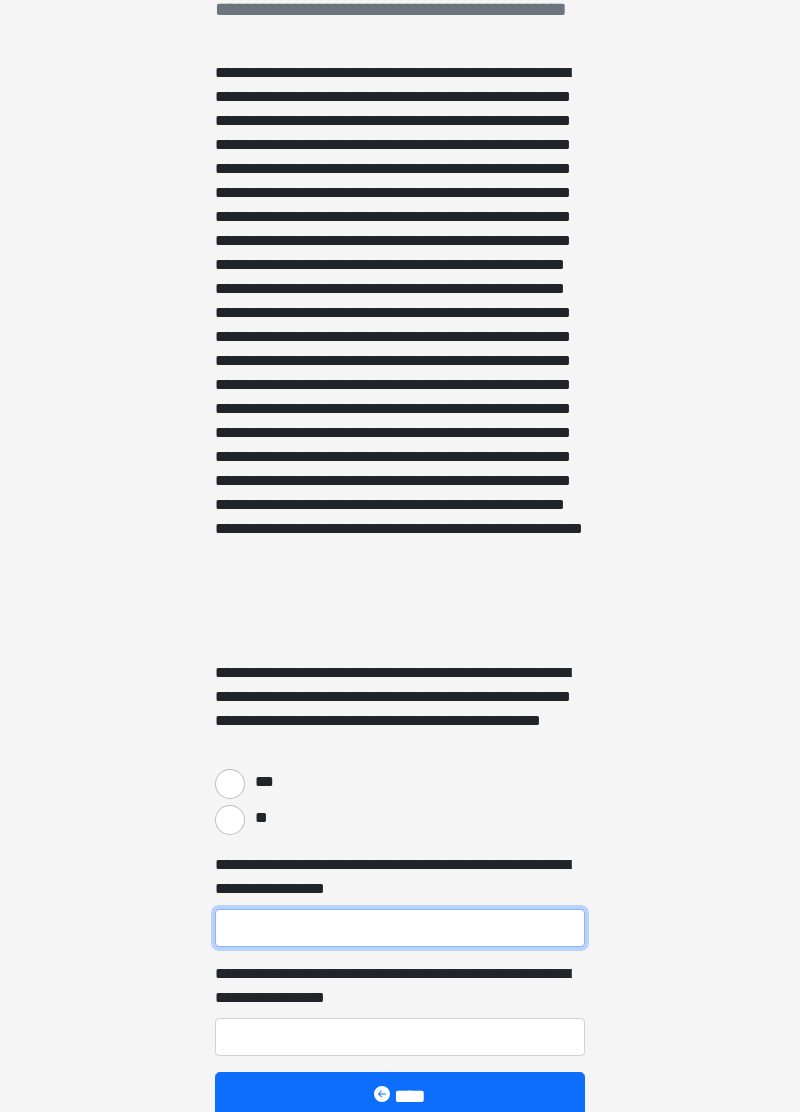 click on "**********" at bounding box center [400, 928] 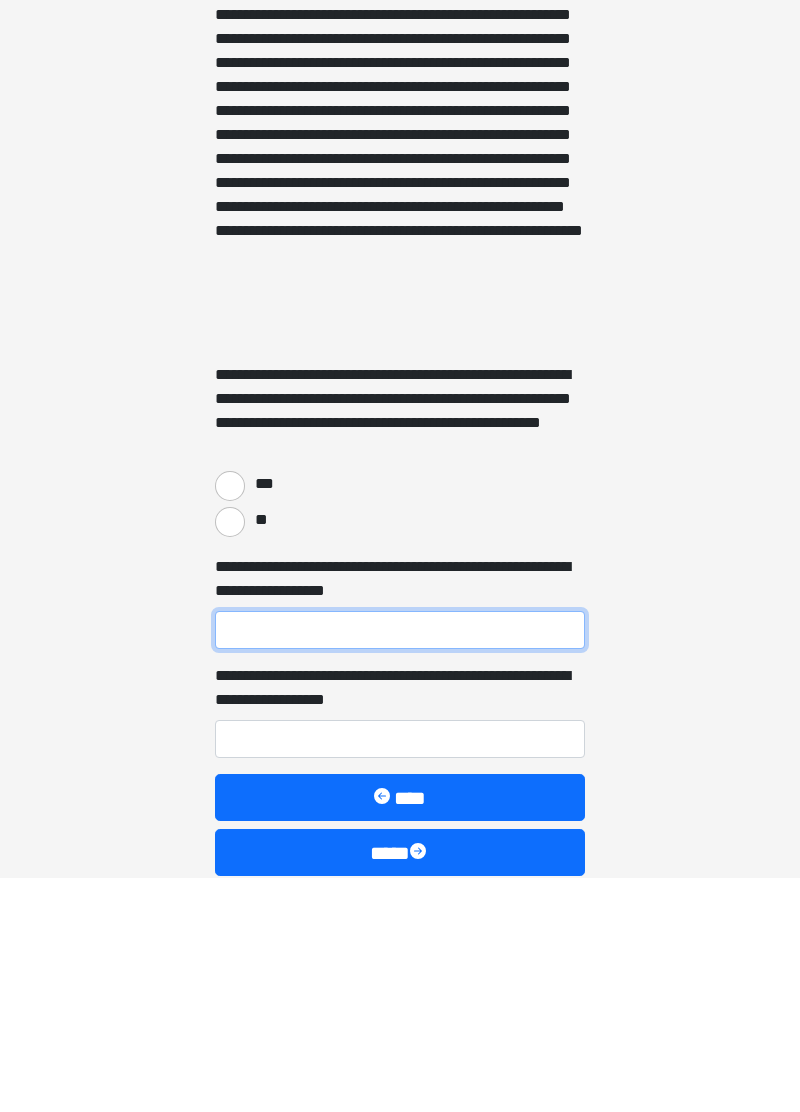 scroll, scrollTop: 432, scrollLeft: 0, axis: vertical 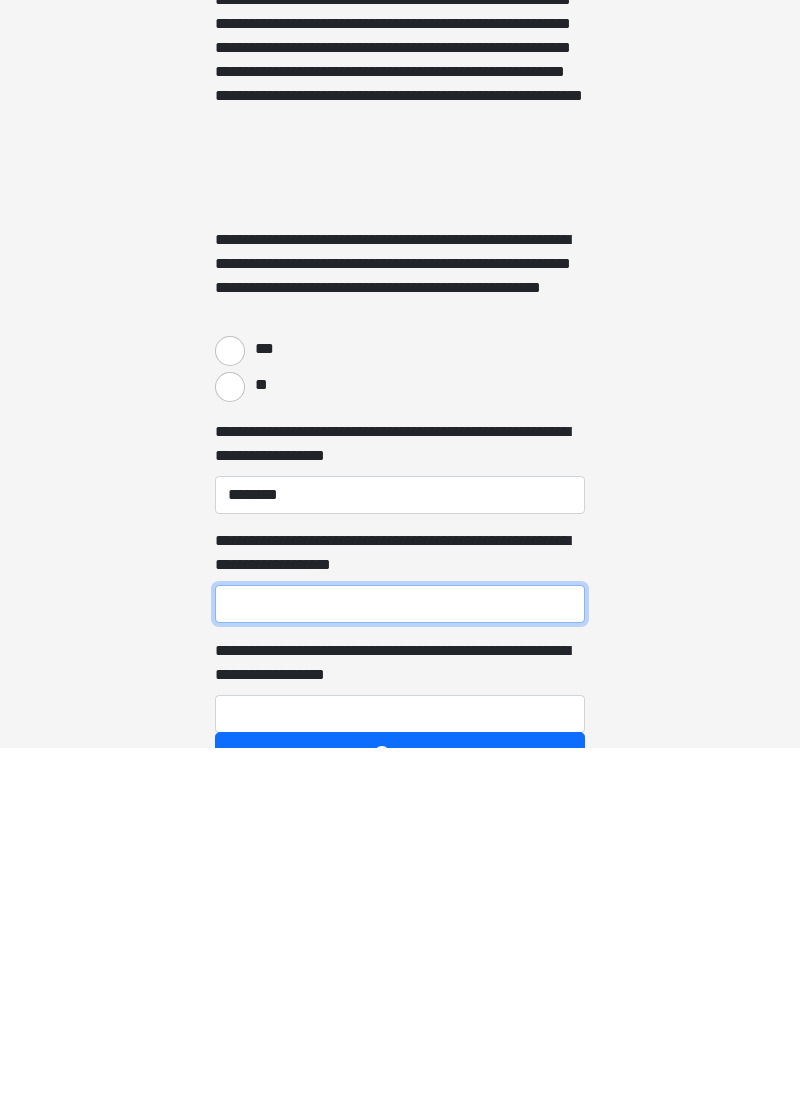 click on "**********" at bounding box center [400, 968] 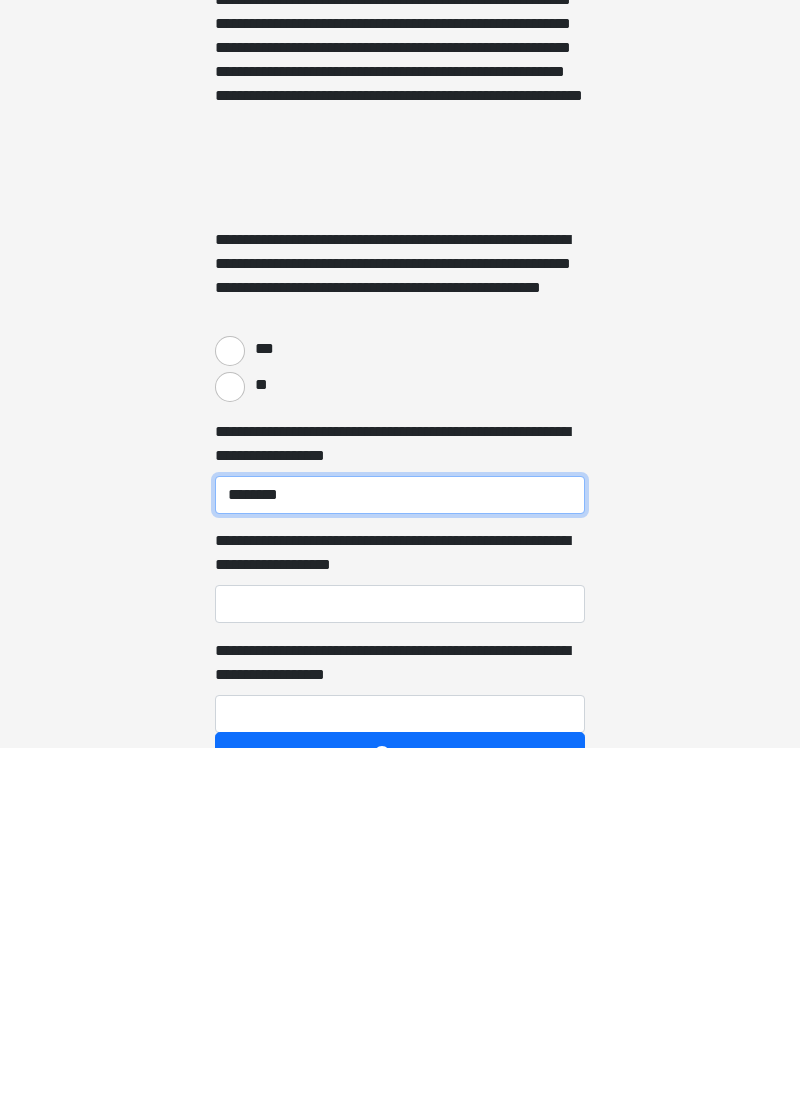 click on "*******" at bounding box center [400, 859] 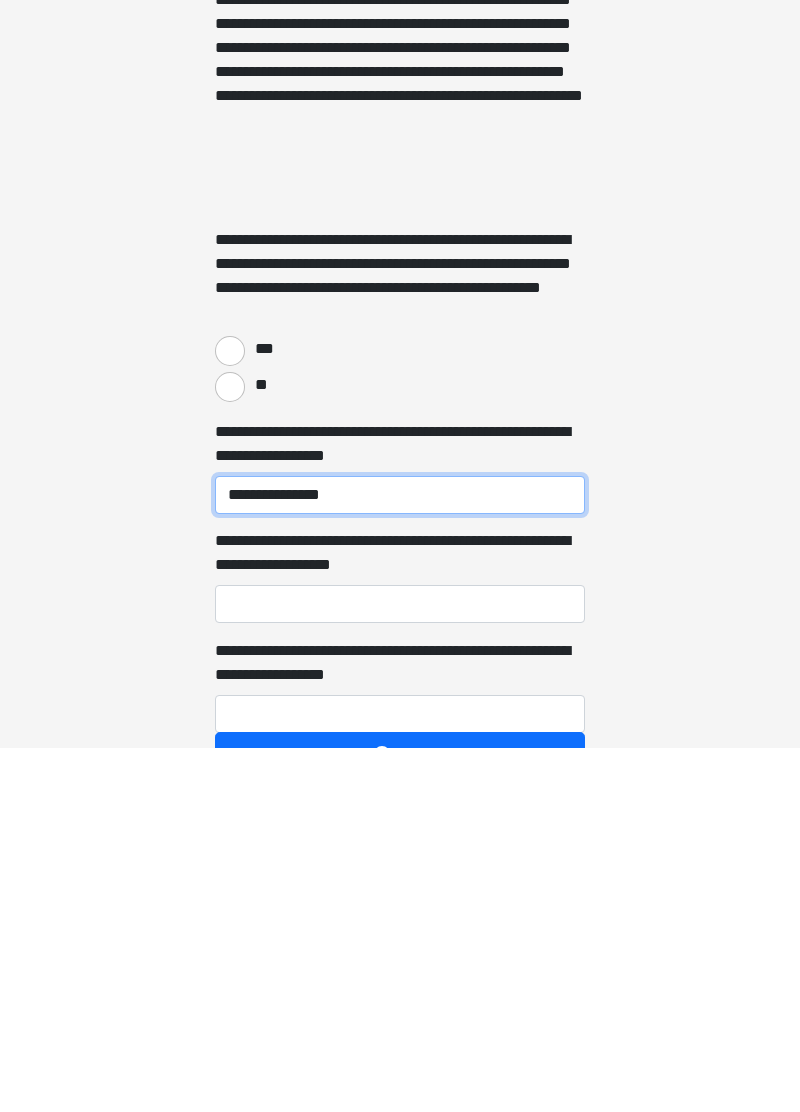 type on "**********" 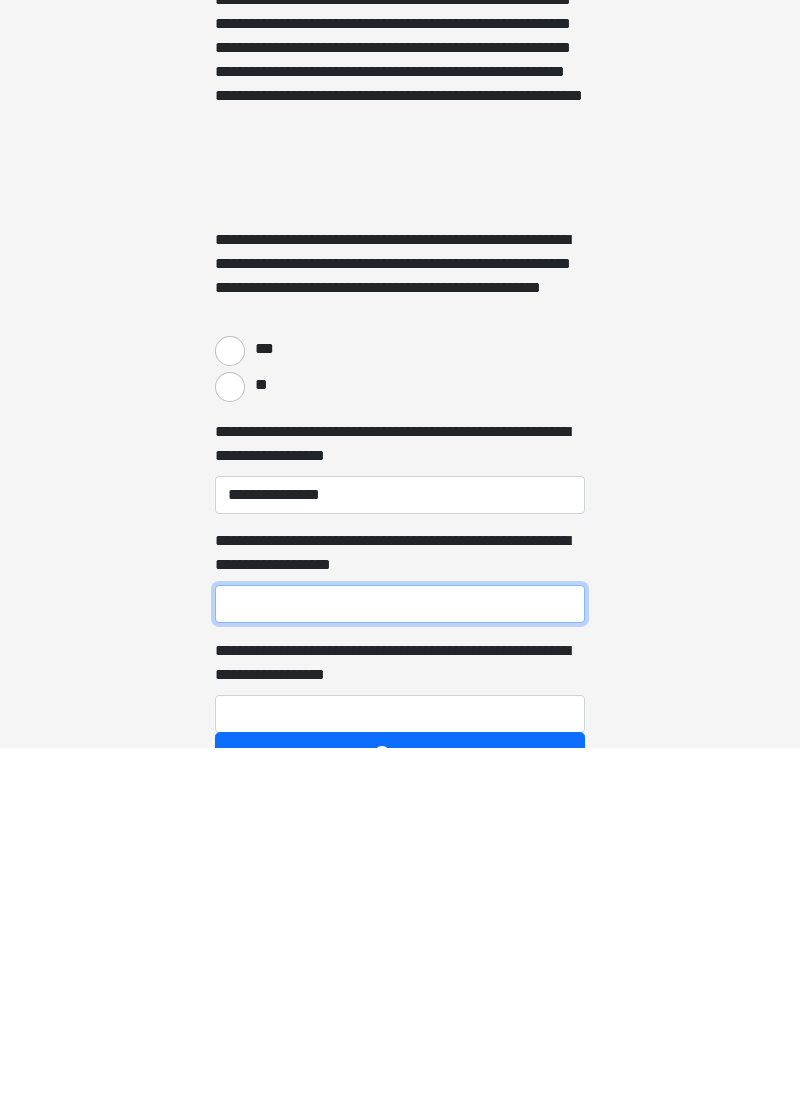click on "**********" at bounding box center (400, 968) 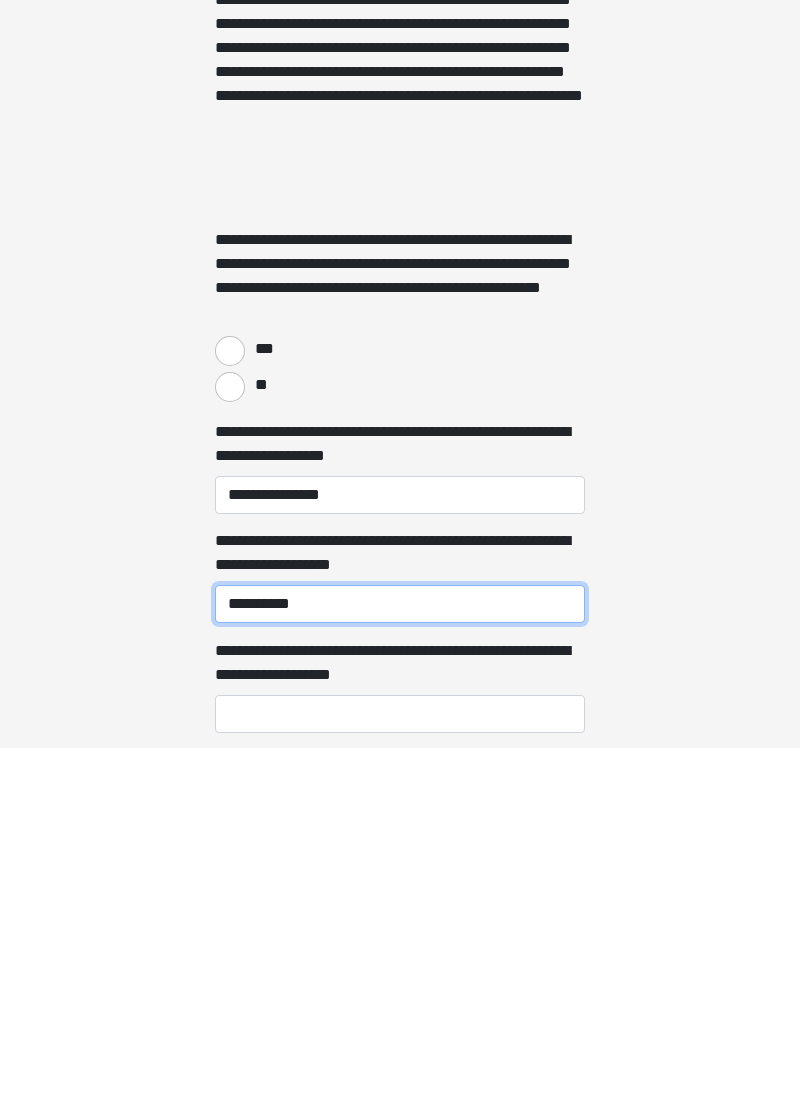 type on "**********" 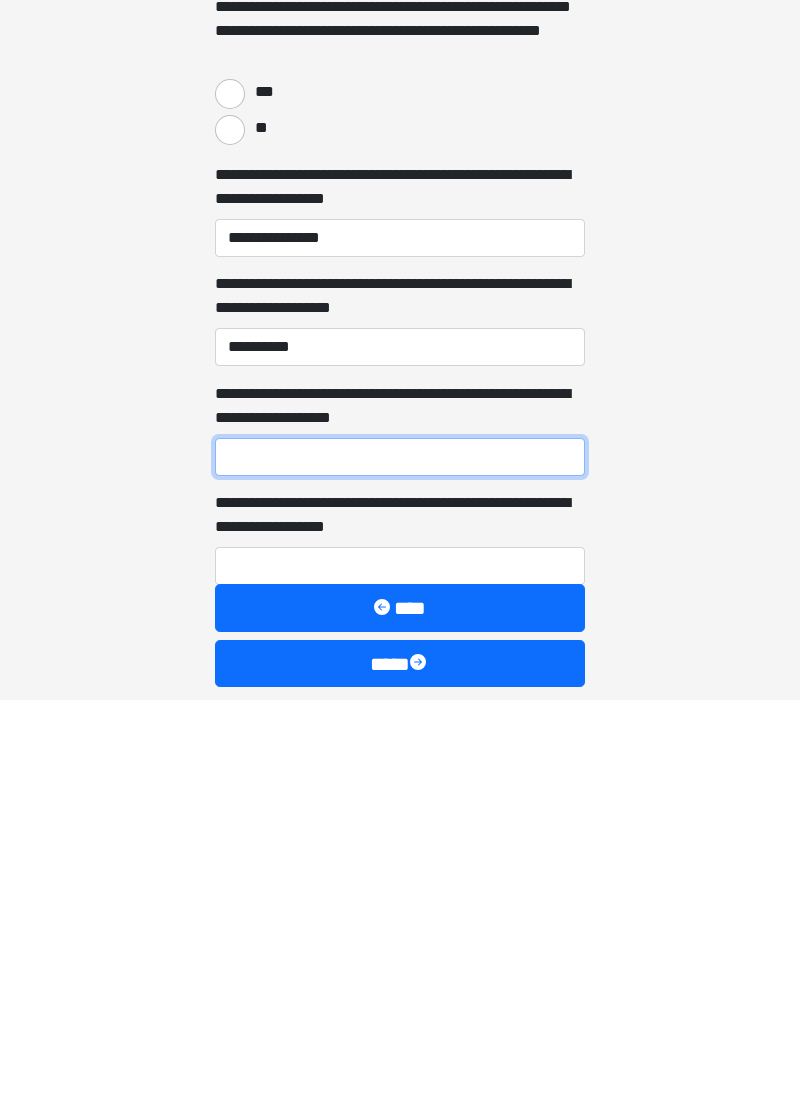 scroll, scrollTop: 746, scrollLeft: 0, axis: vertical 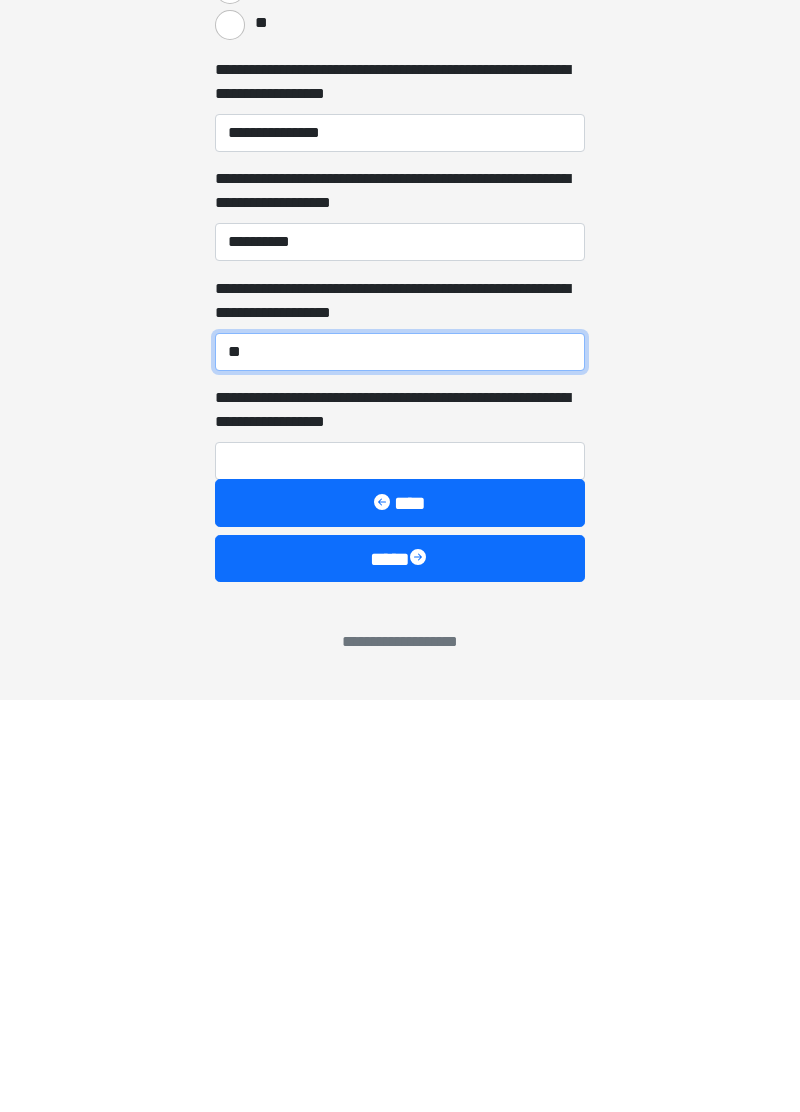 type on "*" 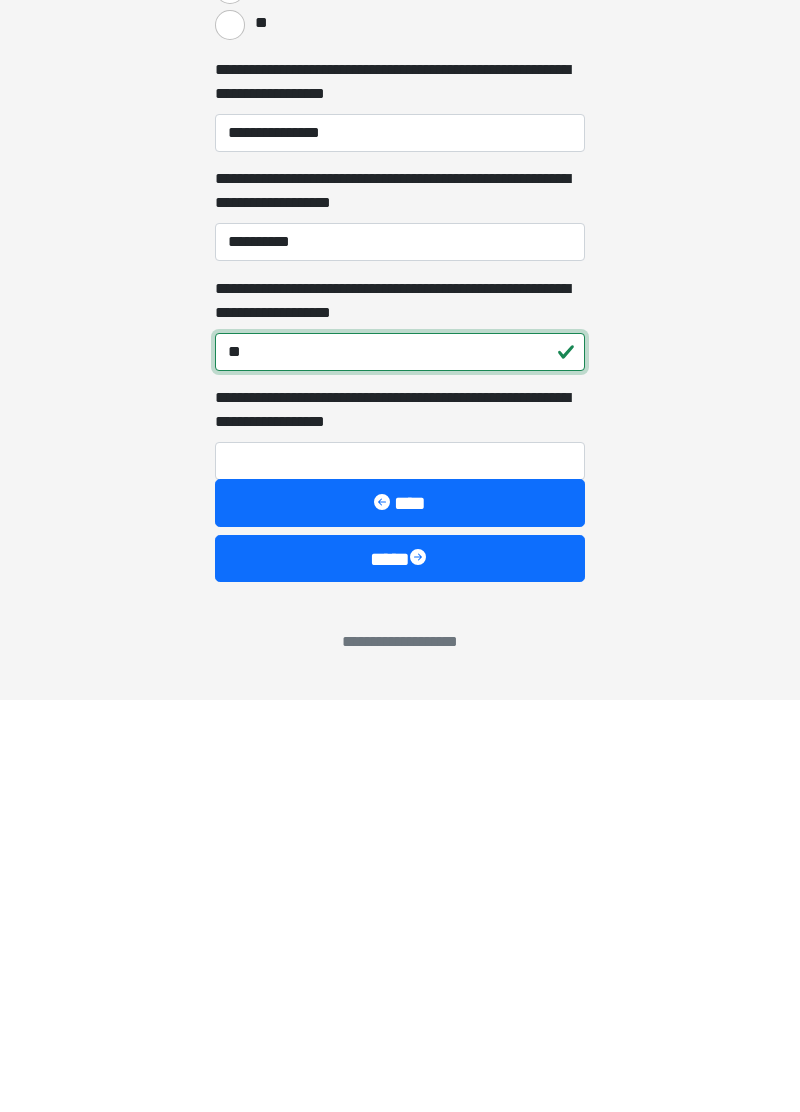 type on "*" 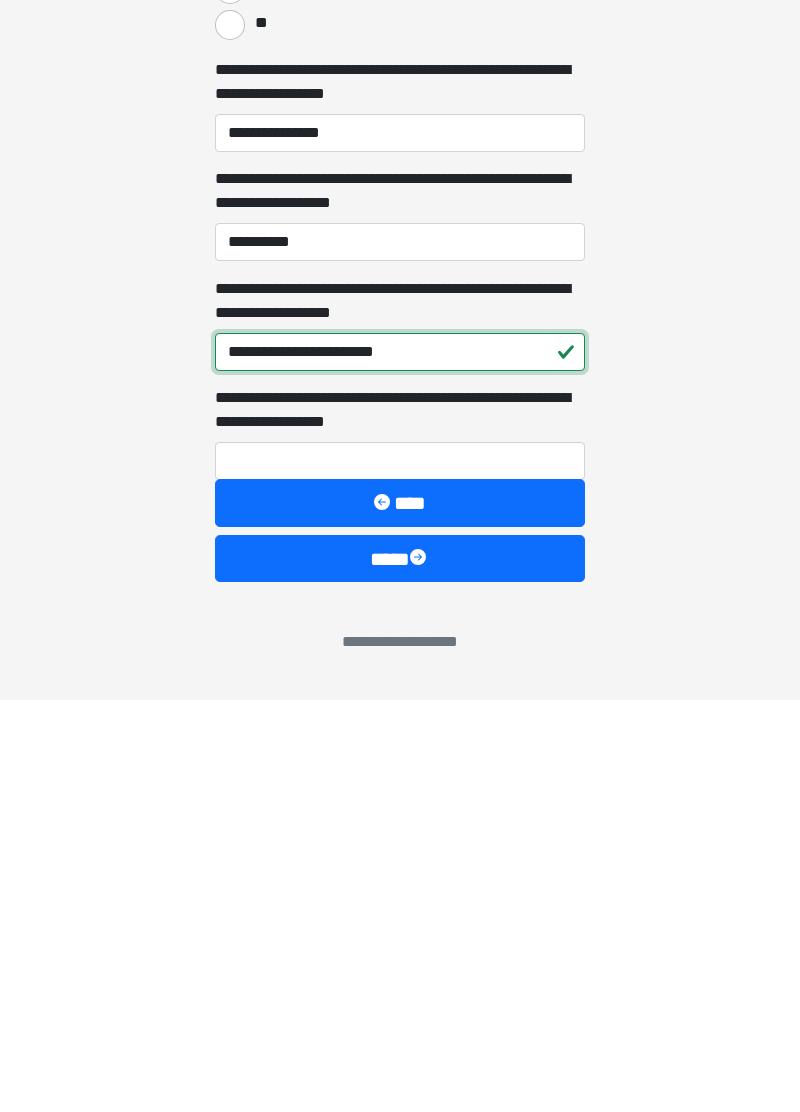 type on "**********" 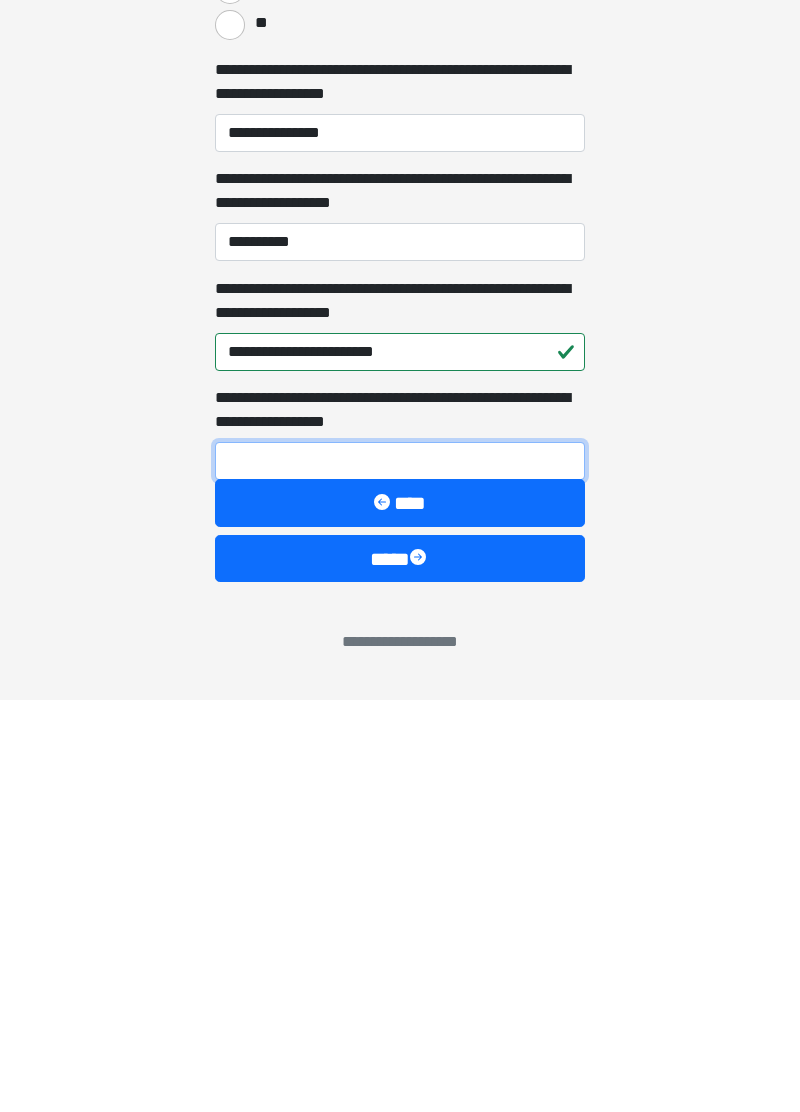 click on "**********" at bounding box center [400, 873] 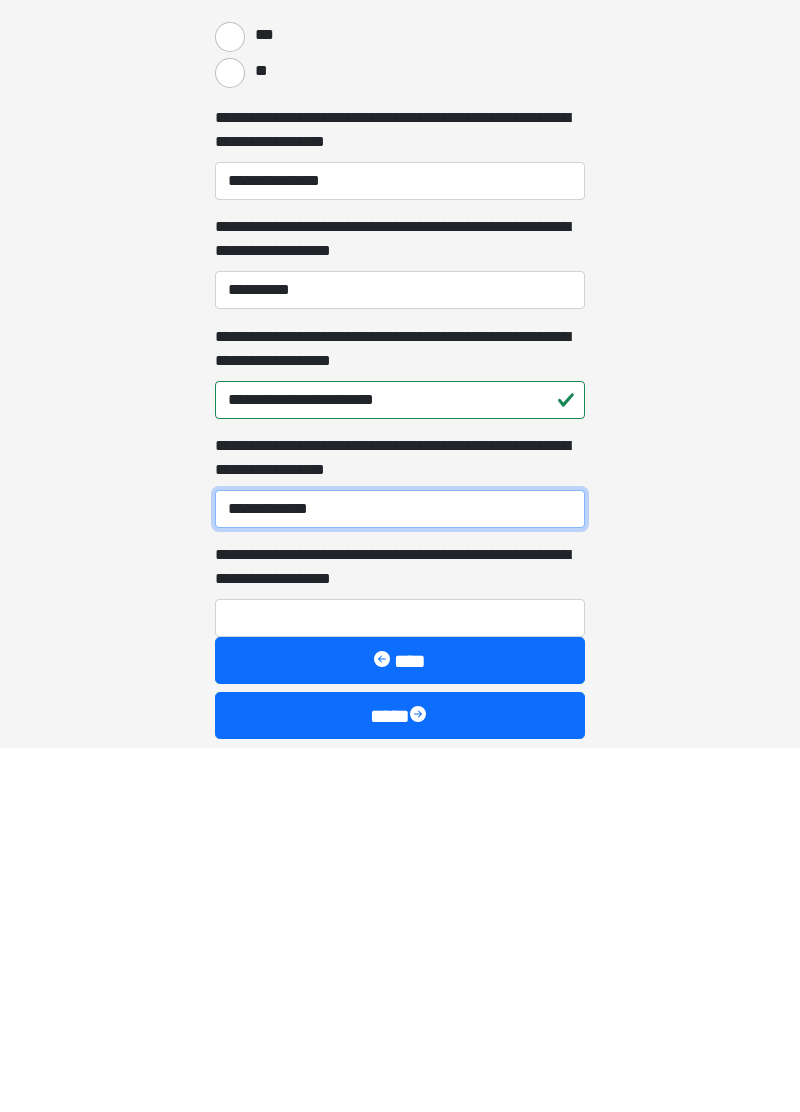 type on "**********" 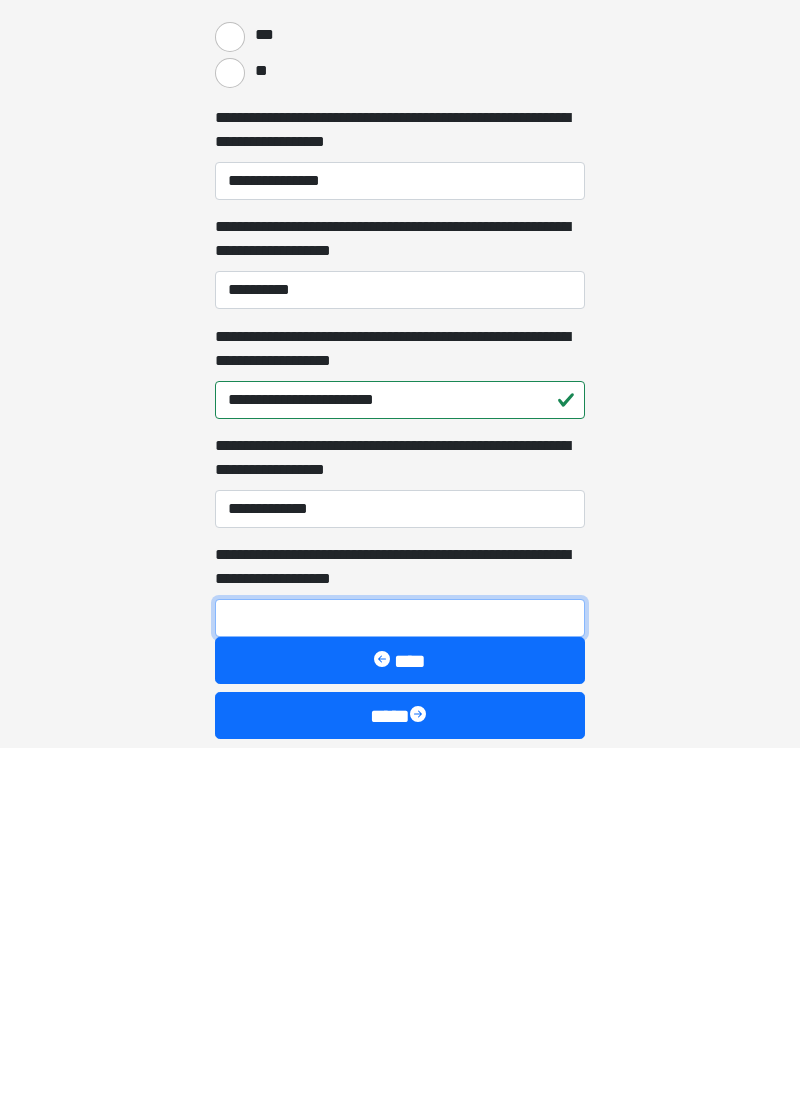 click on "**********" at bounding box center (400, 982) 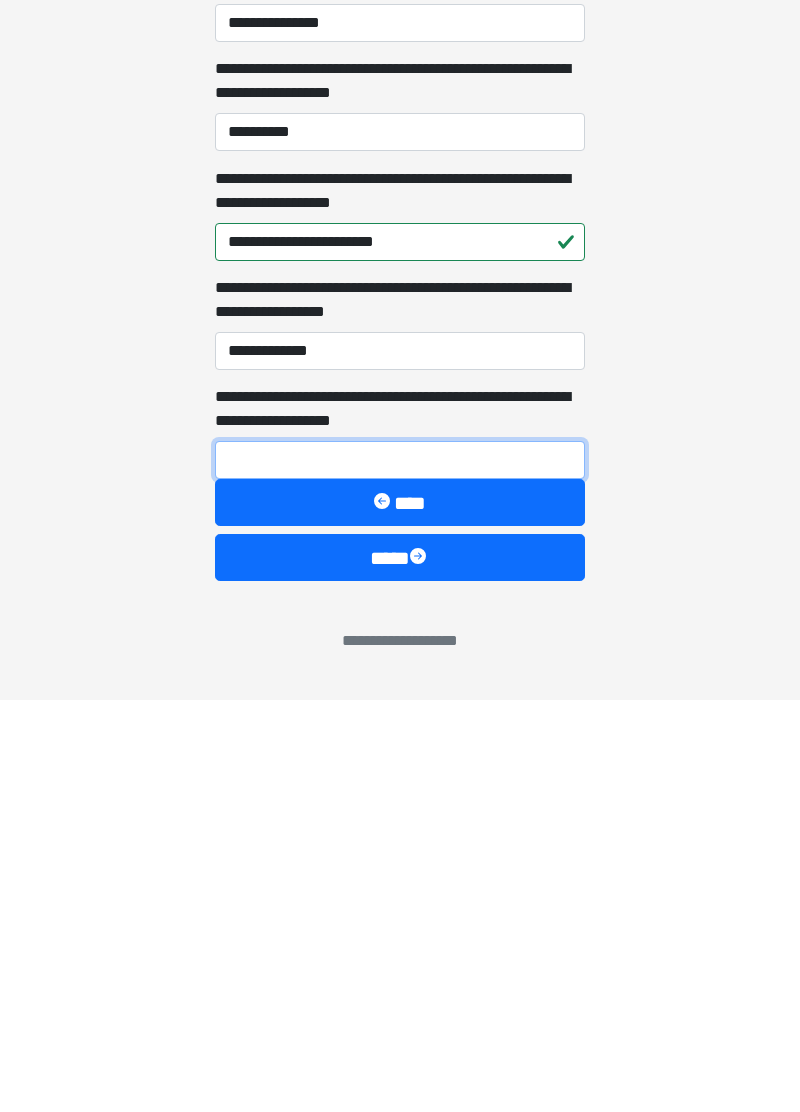 scroll, scrollTop: 856, scrollLeft: 0, axis: vertical 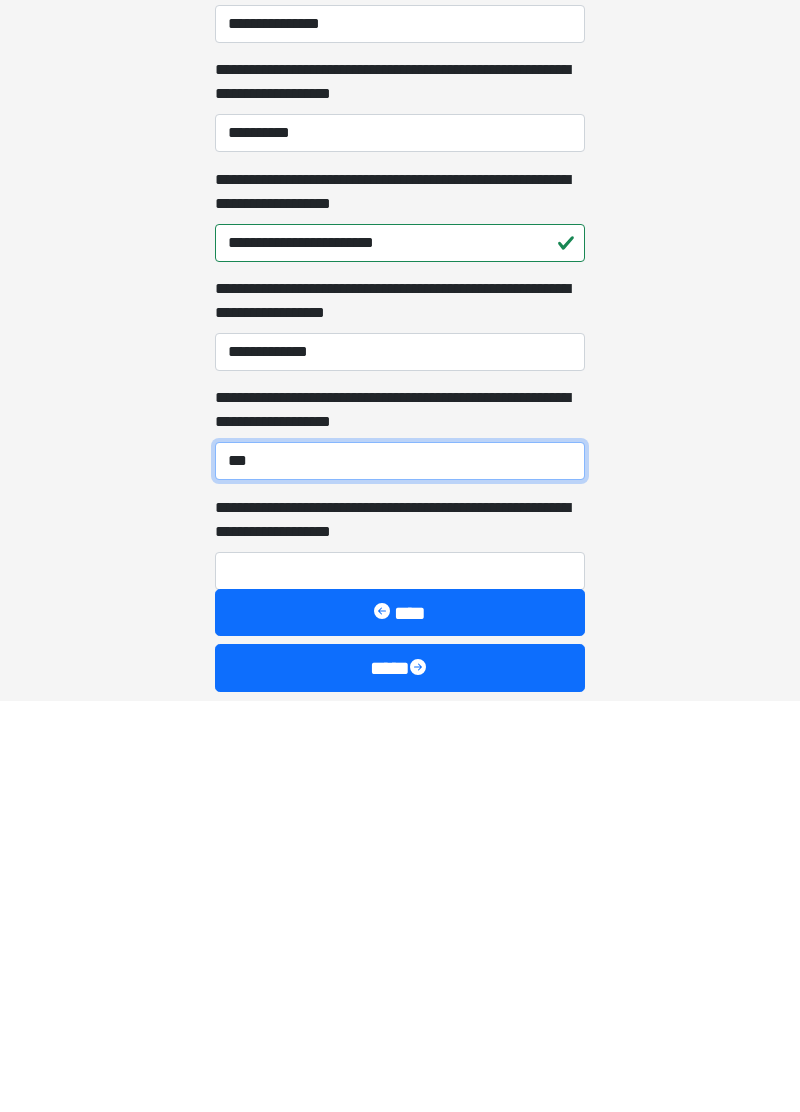 type on "***" 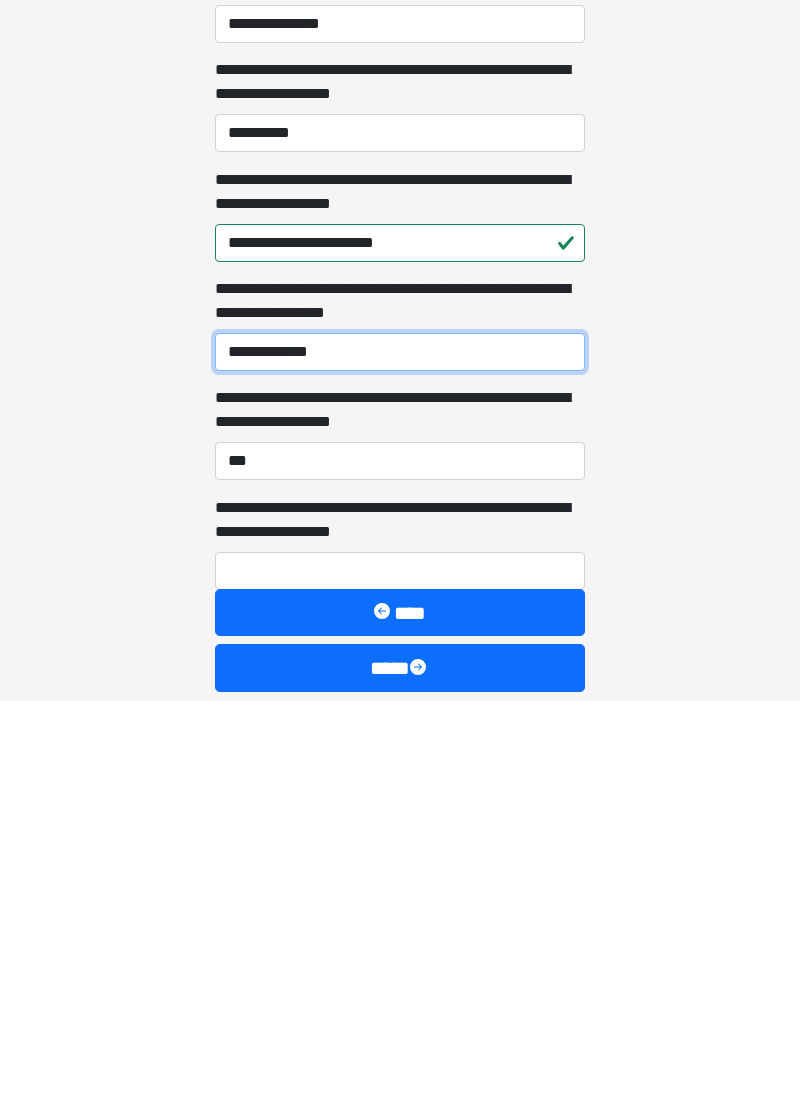 click on "**********" at bounding box center [400, 763] 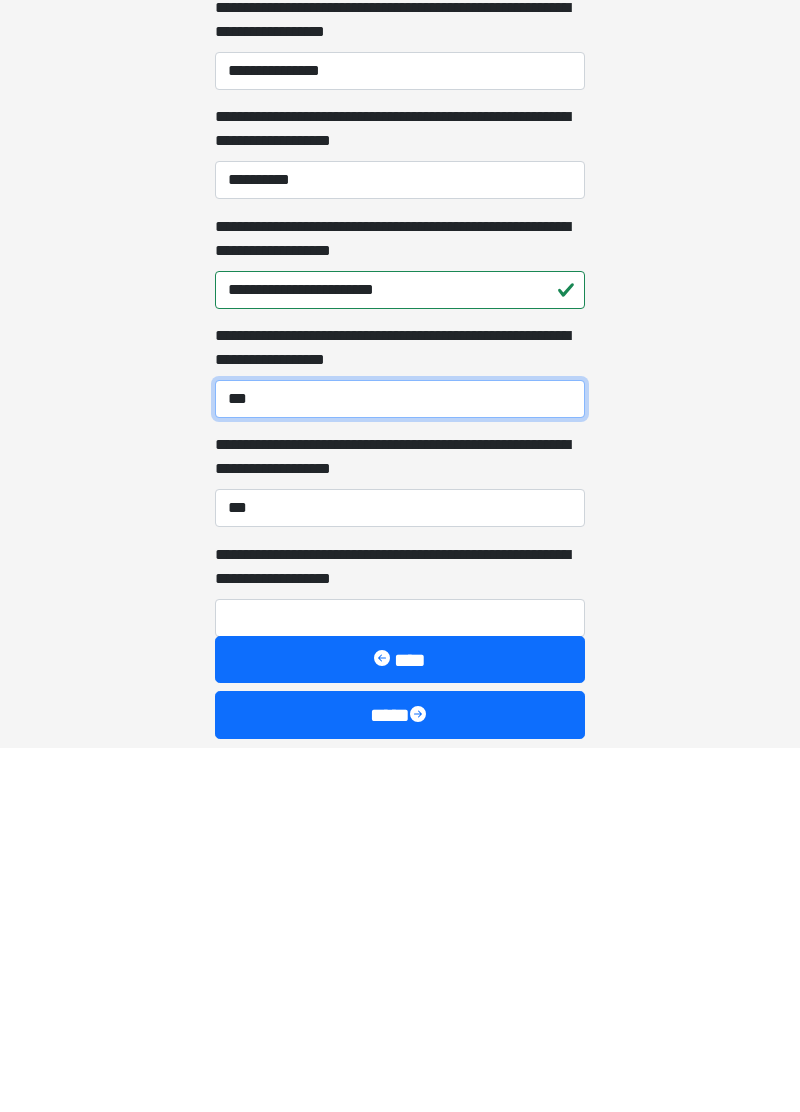 type on "**" 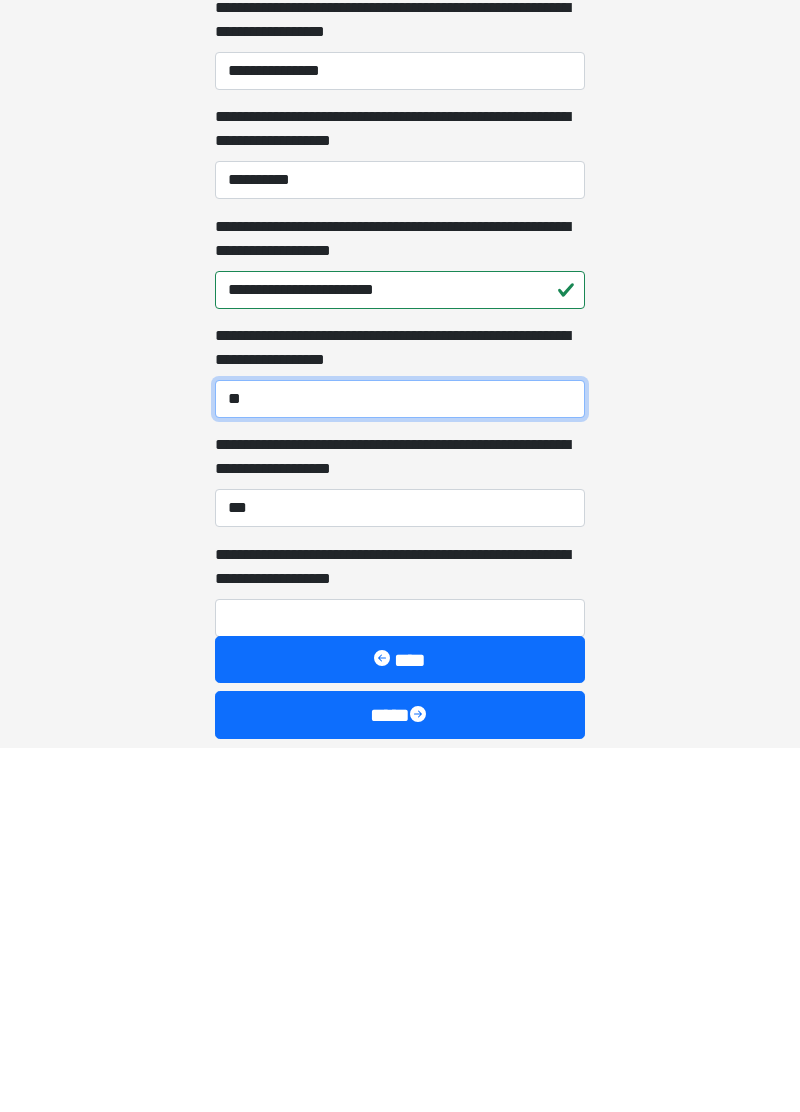 type 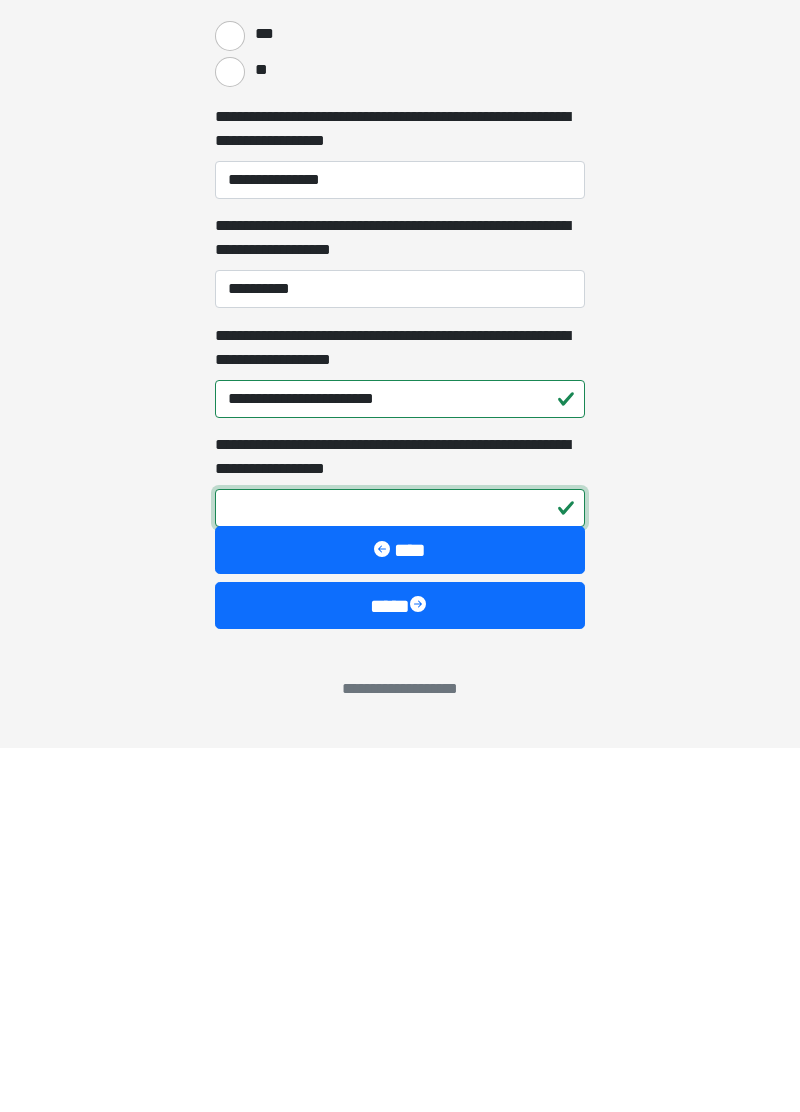 scroll, scrollTop: 746, scrollLeft: 0, axis: vertical 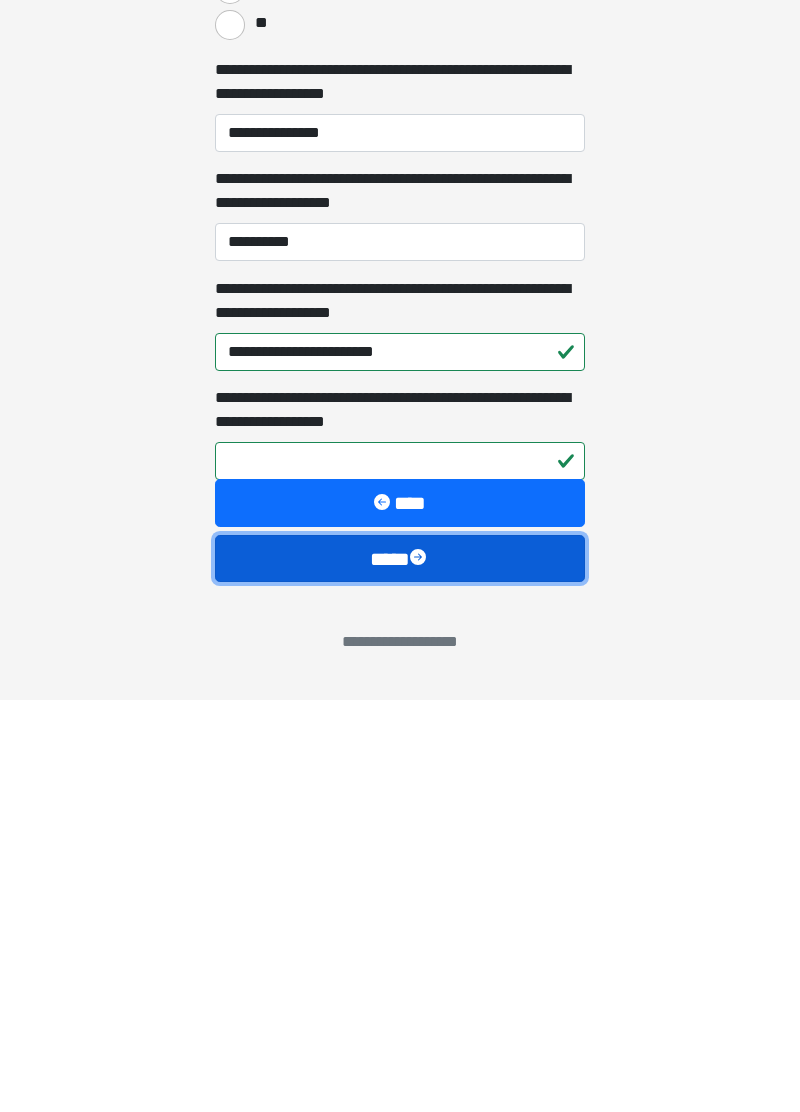 click on "****" at bounding box center [400, 970] 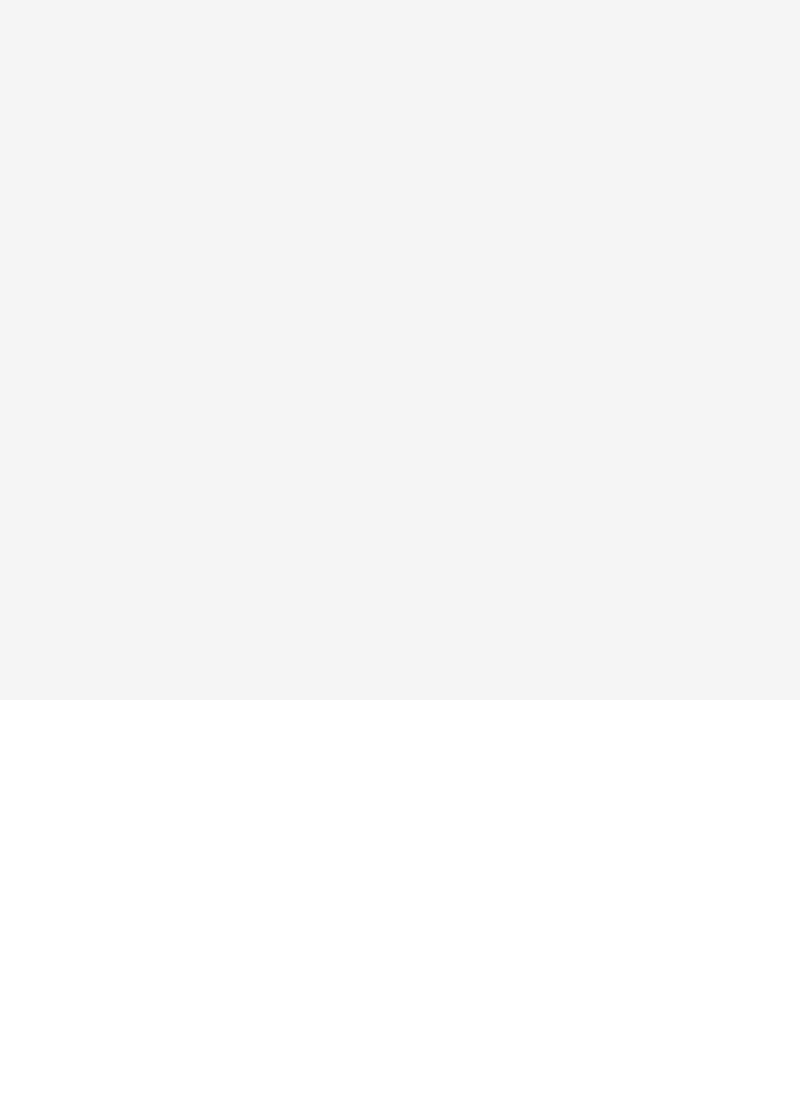 scroll, scrollTop: 0, scrollLeft: 0, axis: both 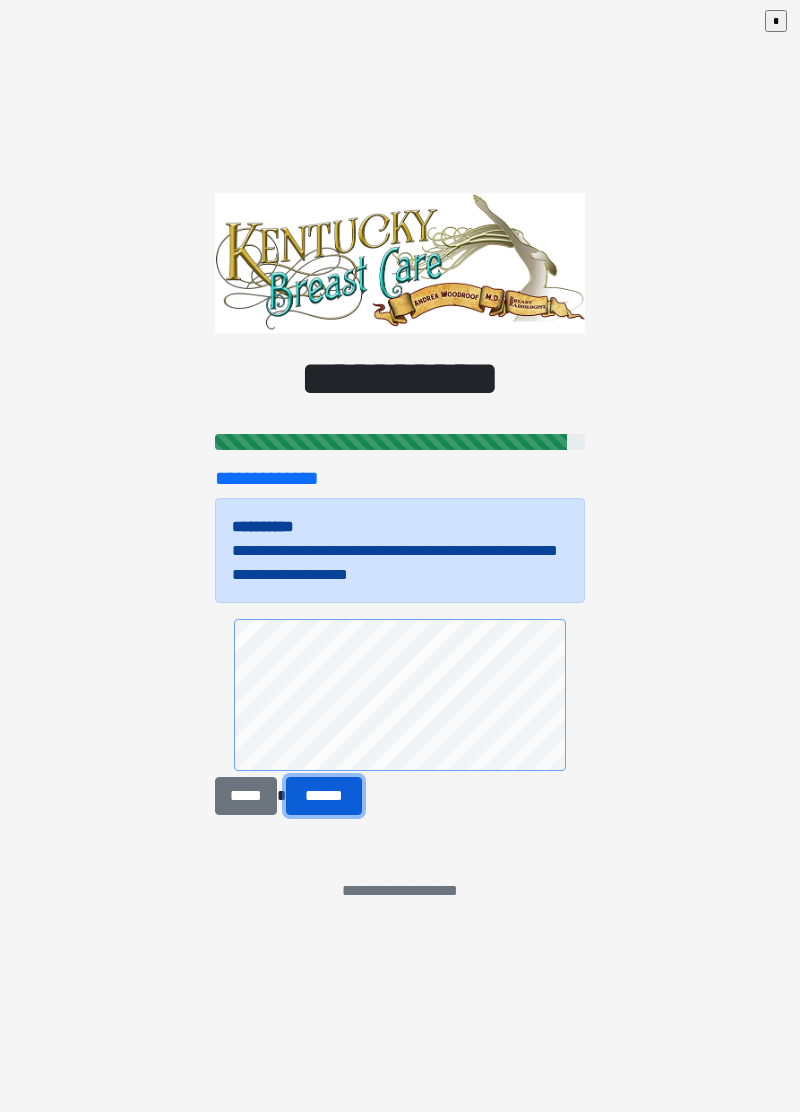 click on "******" at bounding box center [324, 795] 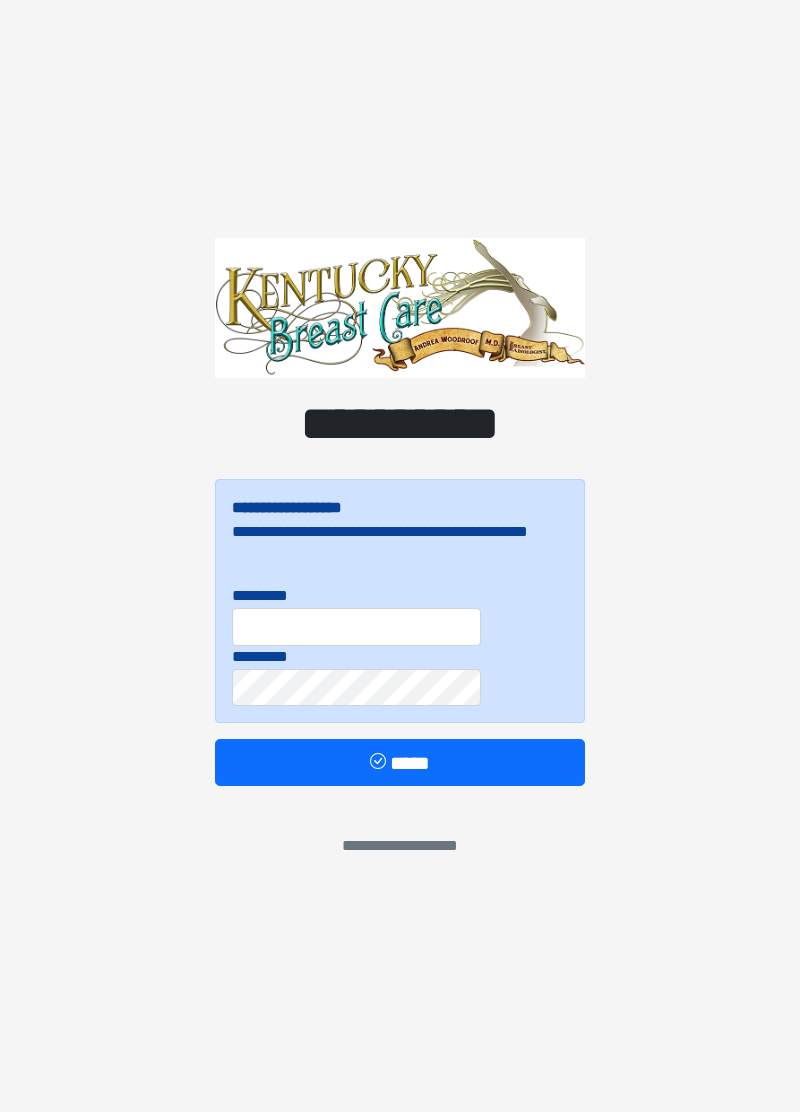 scroll, scrollTop: 0, scrollLeft: 0, axis: both 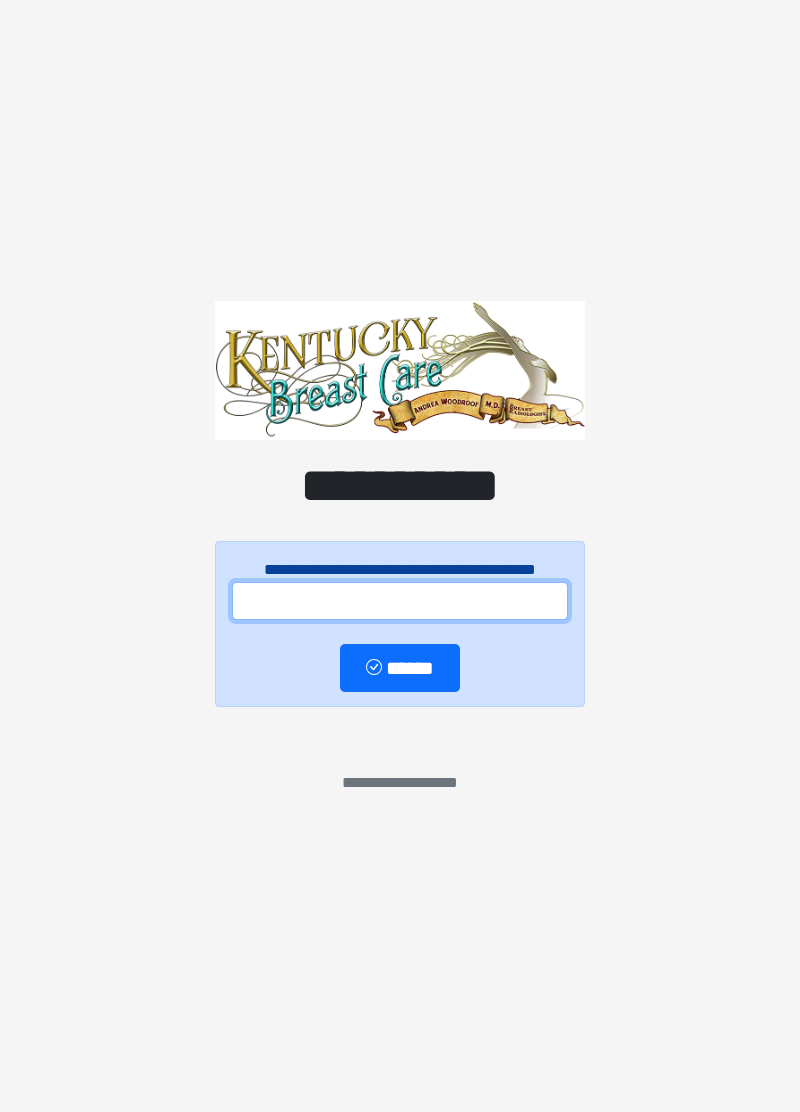 click at bounding box center [400, 601] 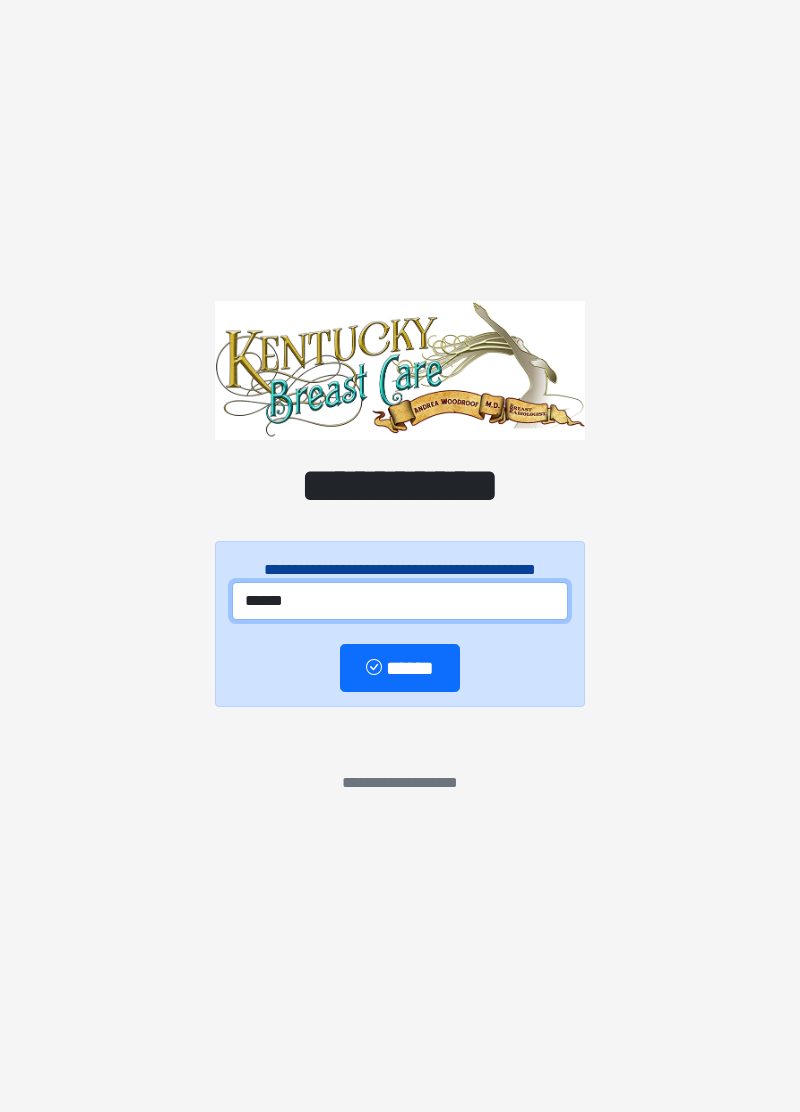type on "******" 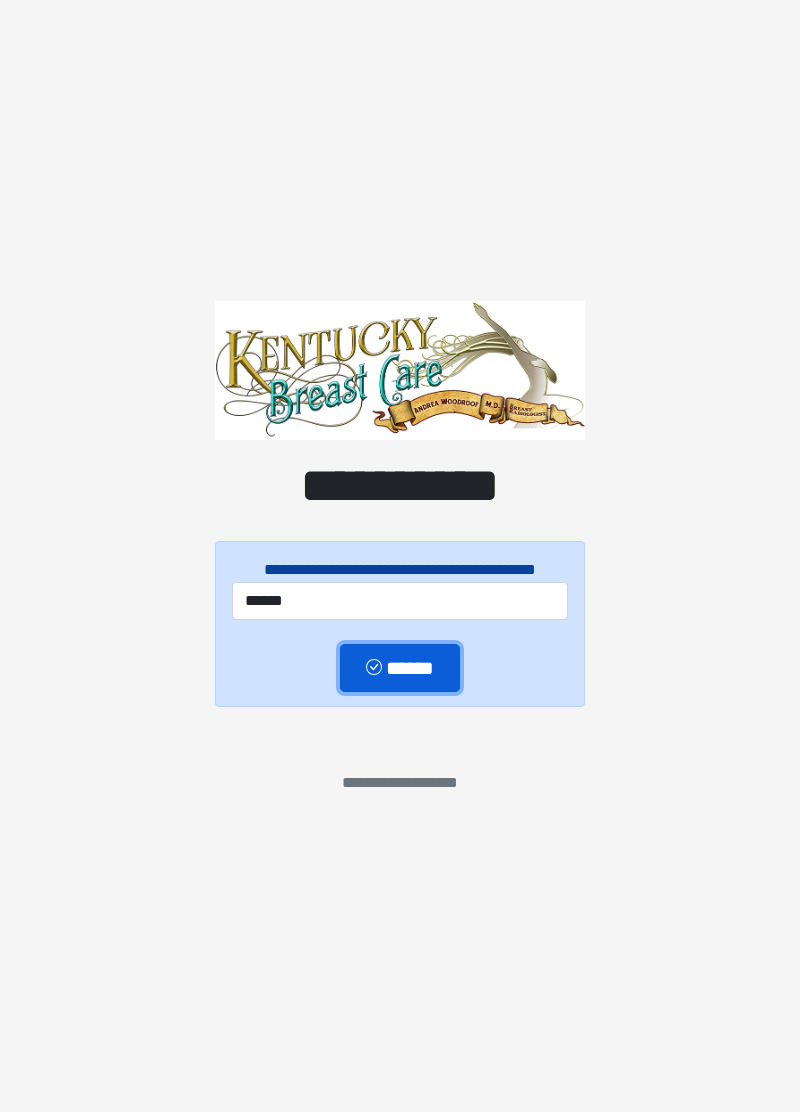 click on "******" at bounding box center [399, 667] 